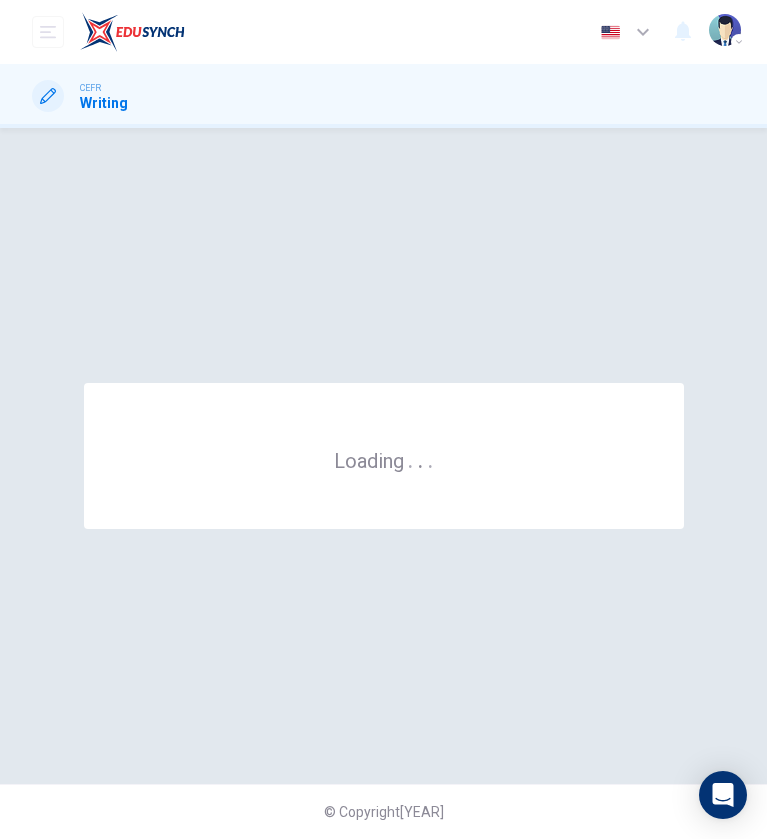 scroll, scrollTop: 0, scrollLeft: 0, axis: both 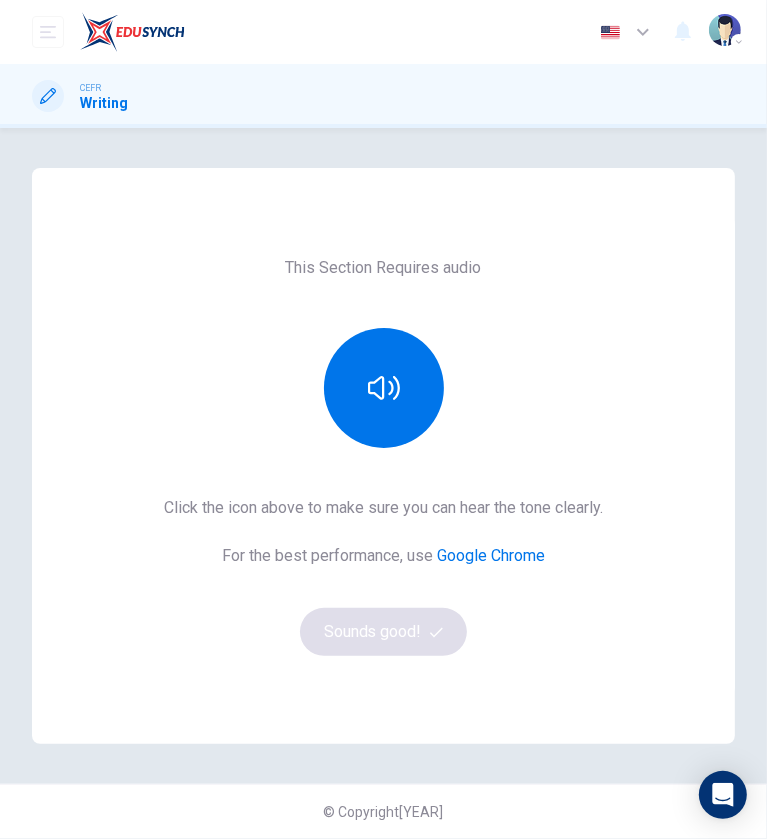 click on "This Section Requires audio Click the icon above to make sure you can hear the tone clearly. For the best performance, use Google Chrome Sounds good! © Copyright 2025" at bounding box center [383, 483] 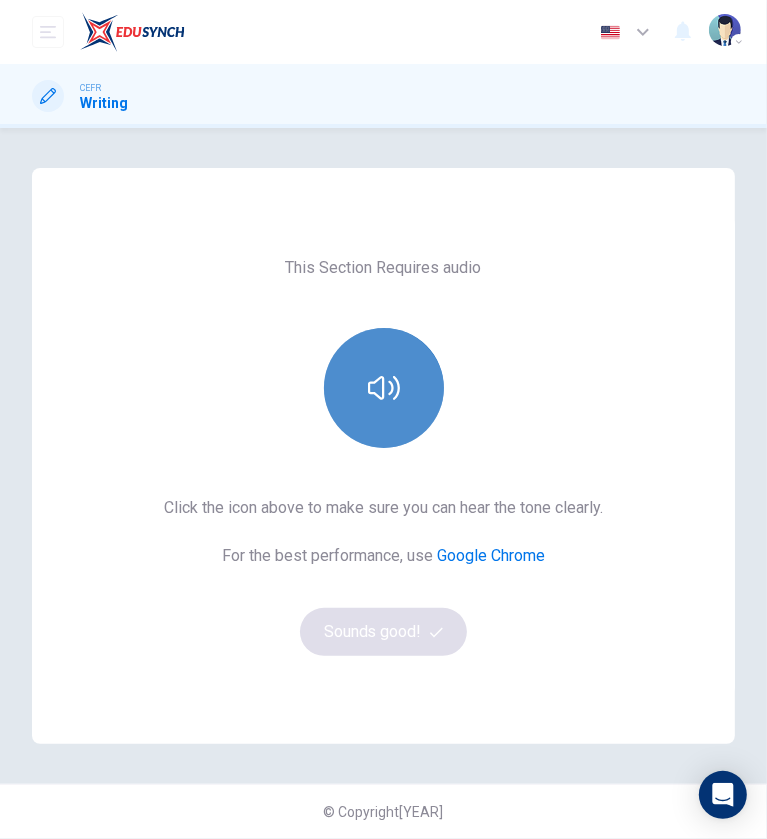click at bounding box center [384, 388] 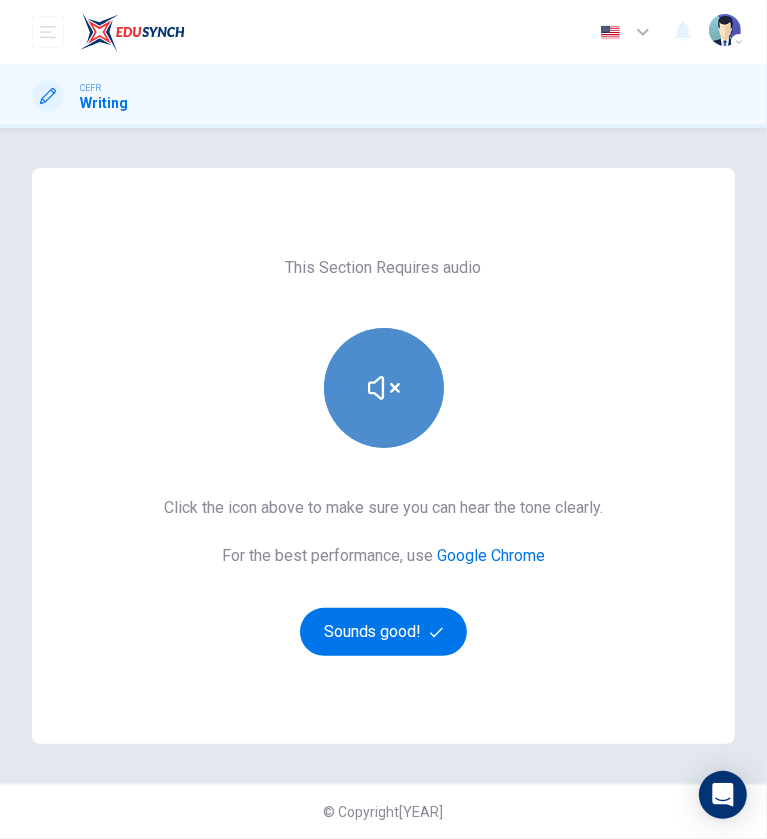 click at bounding box center (384, 388) 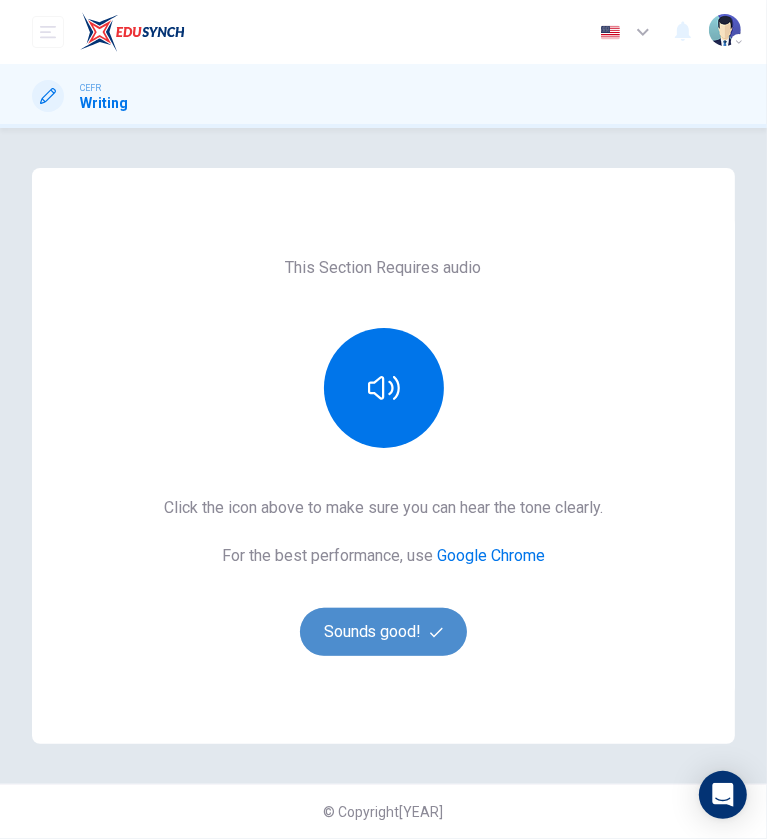 click on "Sounds good!" at bounding box center (384, 632) 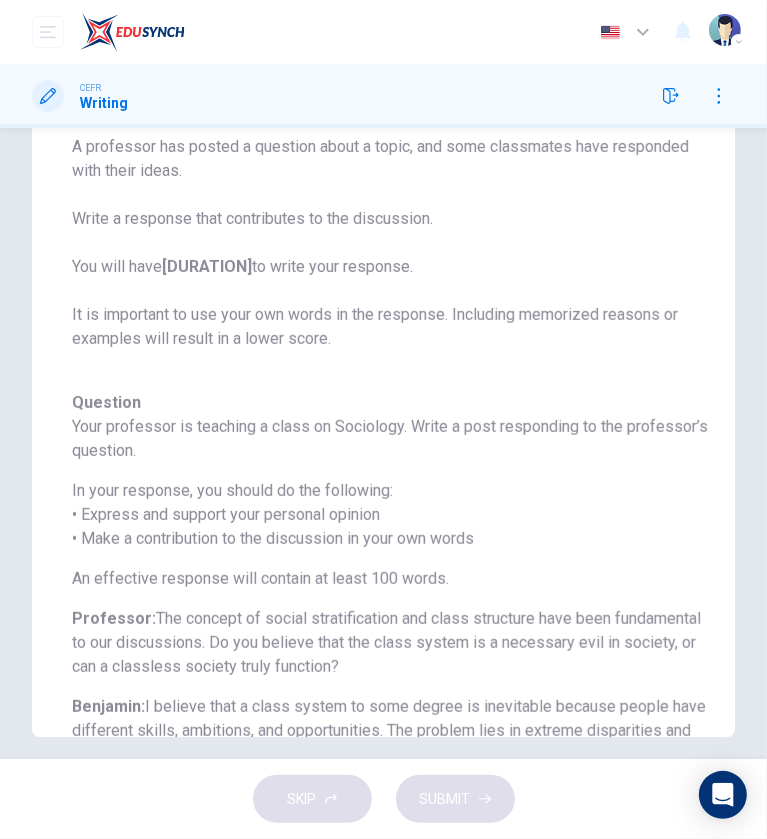 scroll, scrollTop: 339, scrollLeft: 0, axis: vertical 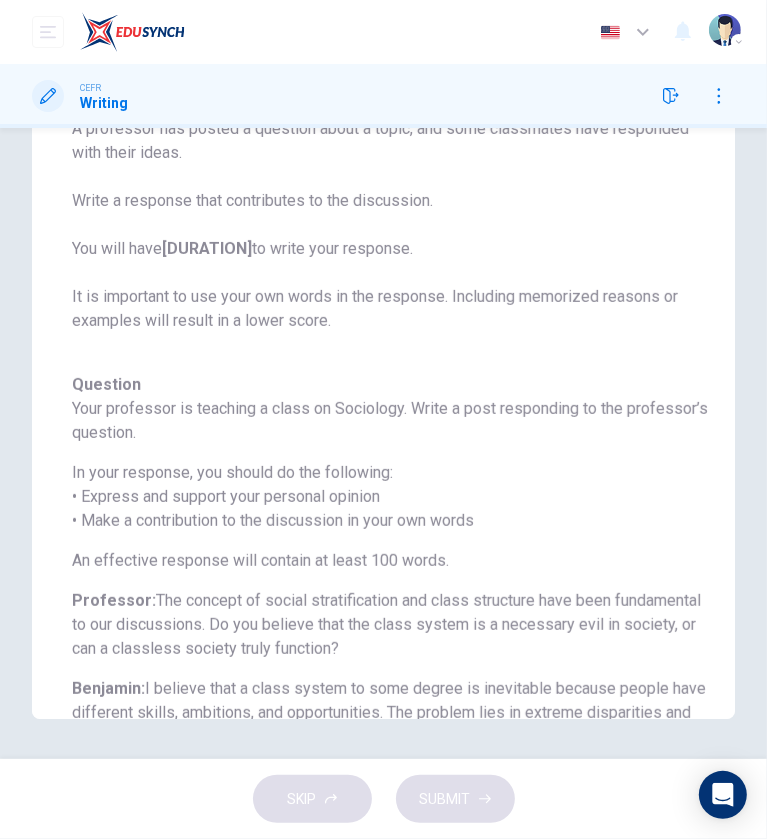 click on "Question 1 Question Type : Writing for an Academic Discussion Directions For this task, you will read an online discussion. A professor has posted a question about a topic, and some classmates have responded with their ideas. Write a response that contributes to the discussion. You will have 10 minutes to write your response. It is important to use your own words in the response. Including memorized reasons or examples will result in a lower score. Question : Your professor is teaching a class on Sociology. Write a post responding to the professor’s question. In your response, you should do the following: • Express and support your personal opinion • Make a contribution to the discussion in your own words An effective response will contain at least 100 words. Professor: The concept of social stratification and class structure have been fundamental to our discussions. Do you believe that the class system is a necessary evil in society, or can a classless society truly function? Benjamin:" at bounding box center [383, 314] 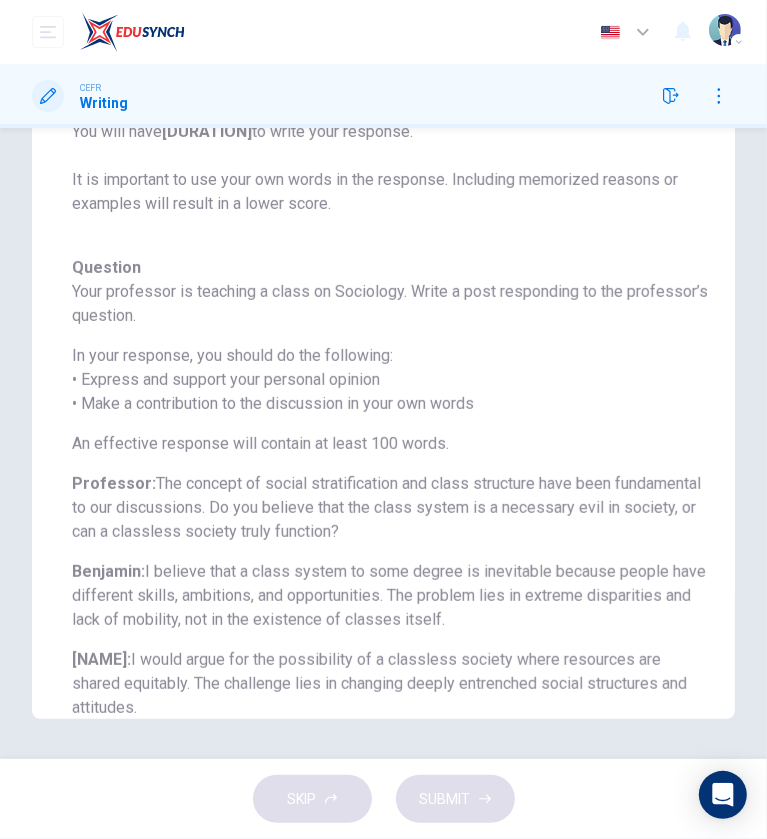 scroll, scrollTop: 0, scrollLeft: 0, axis: both 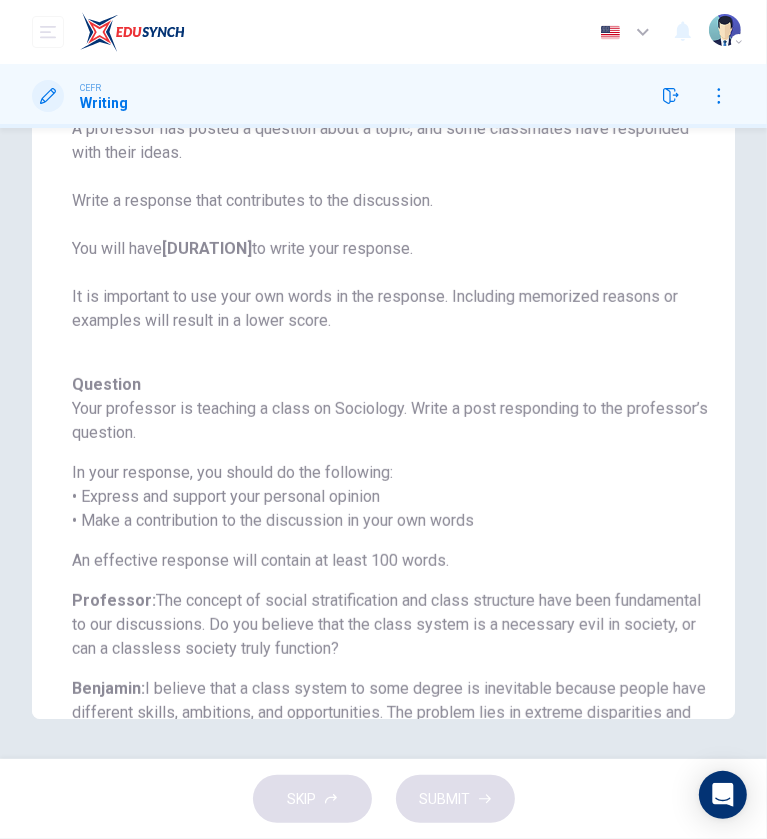 click on "In your response, you should do the following:
• Express and support your personal opinion
• Make a contribution to the discussion in your own words" at bounding box center (391, 497) 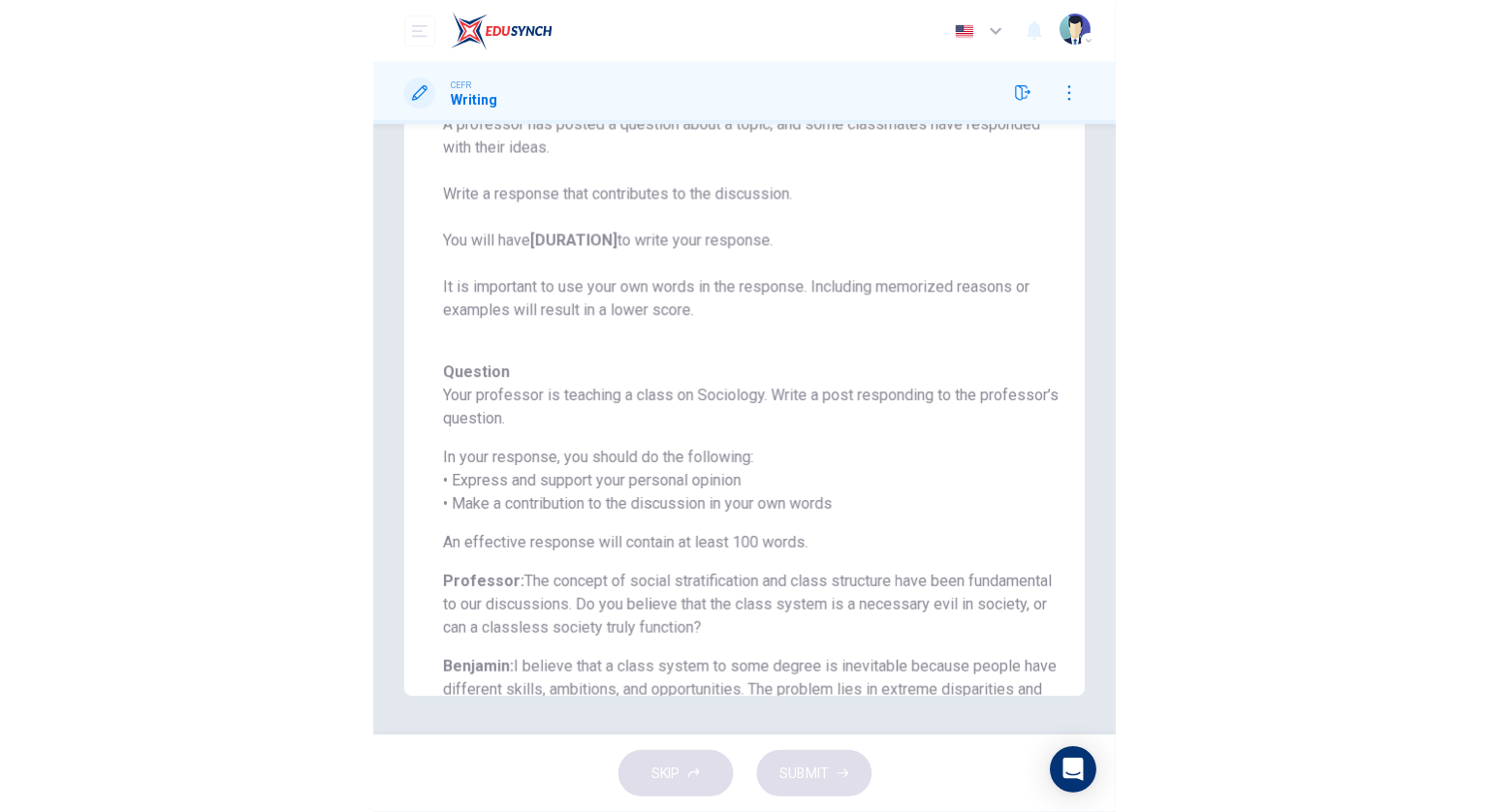 scroll, scrollTop: 113, scrollLeft: 0, axis: vertical 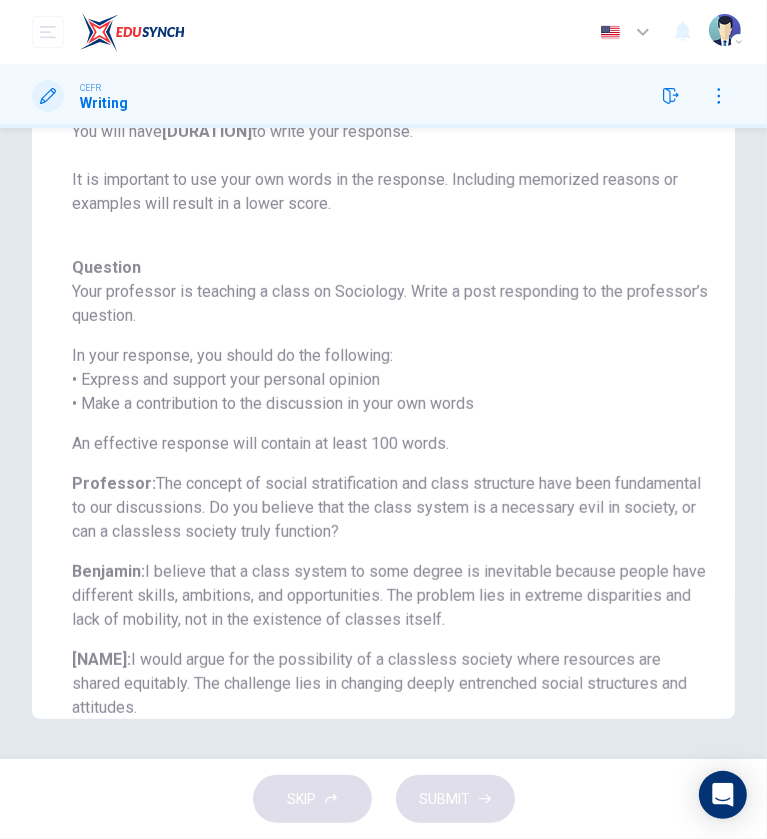 click on "For this task, you will read an online discussion. A professor has posted a question about a topic, and some classmates have responded with their ideas. Write a response that contributes to the discussion. You will have 10 minutes to write your response. It is important to use your own words in the response. Including memorized reasons or examples will result in a lower score." at bounding box center (391, 84) 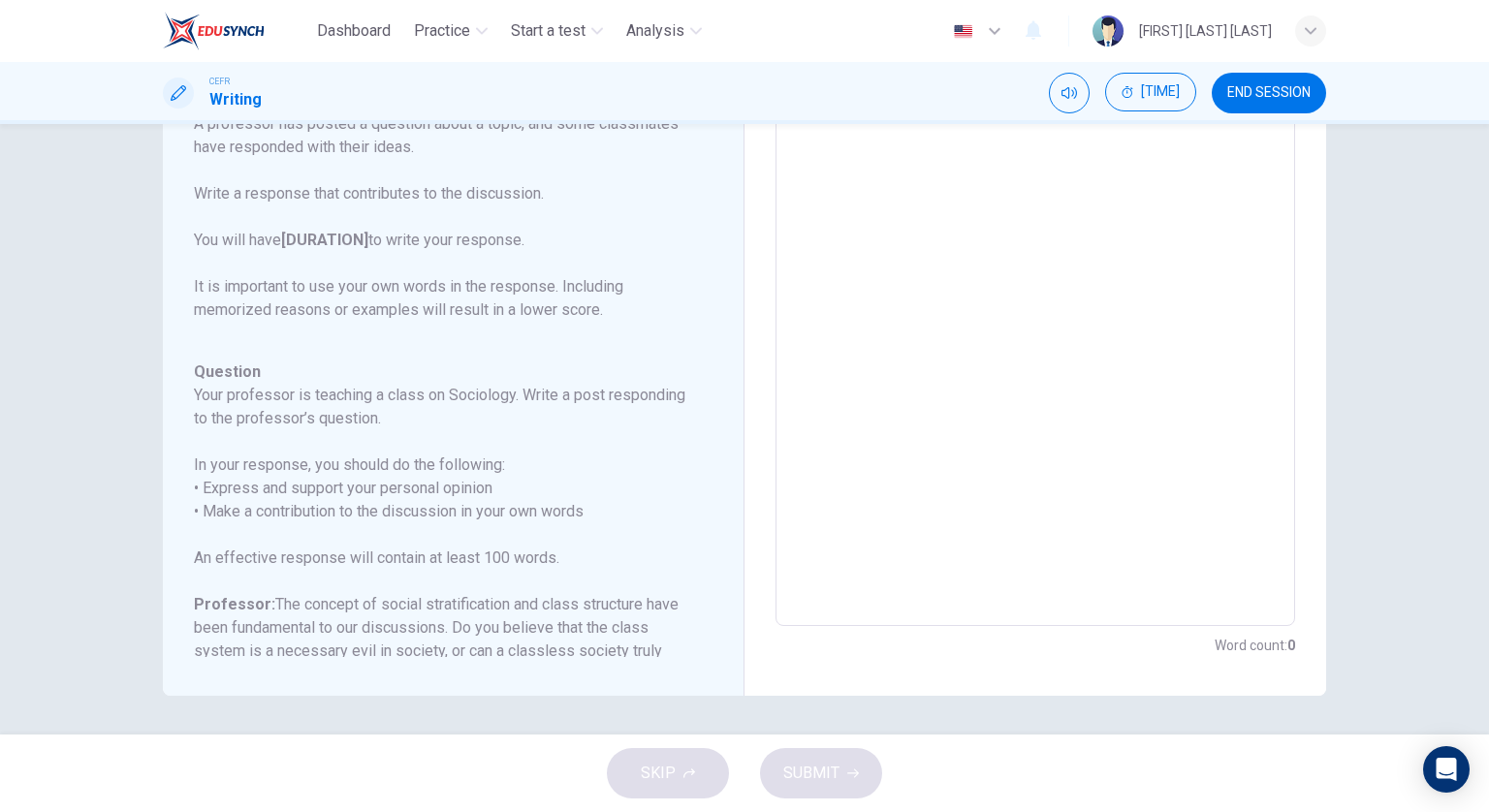scroll, scrollTop: 252, scrollLeft: 0, axis: vertical 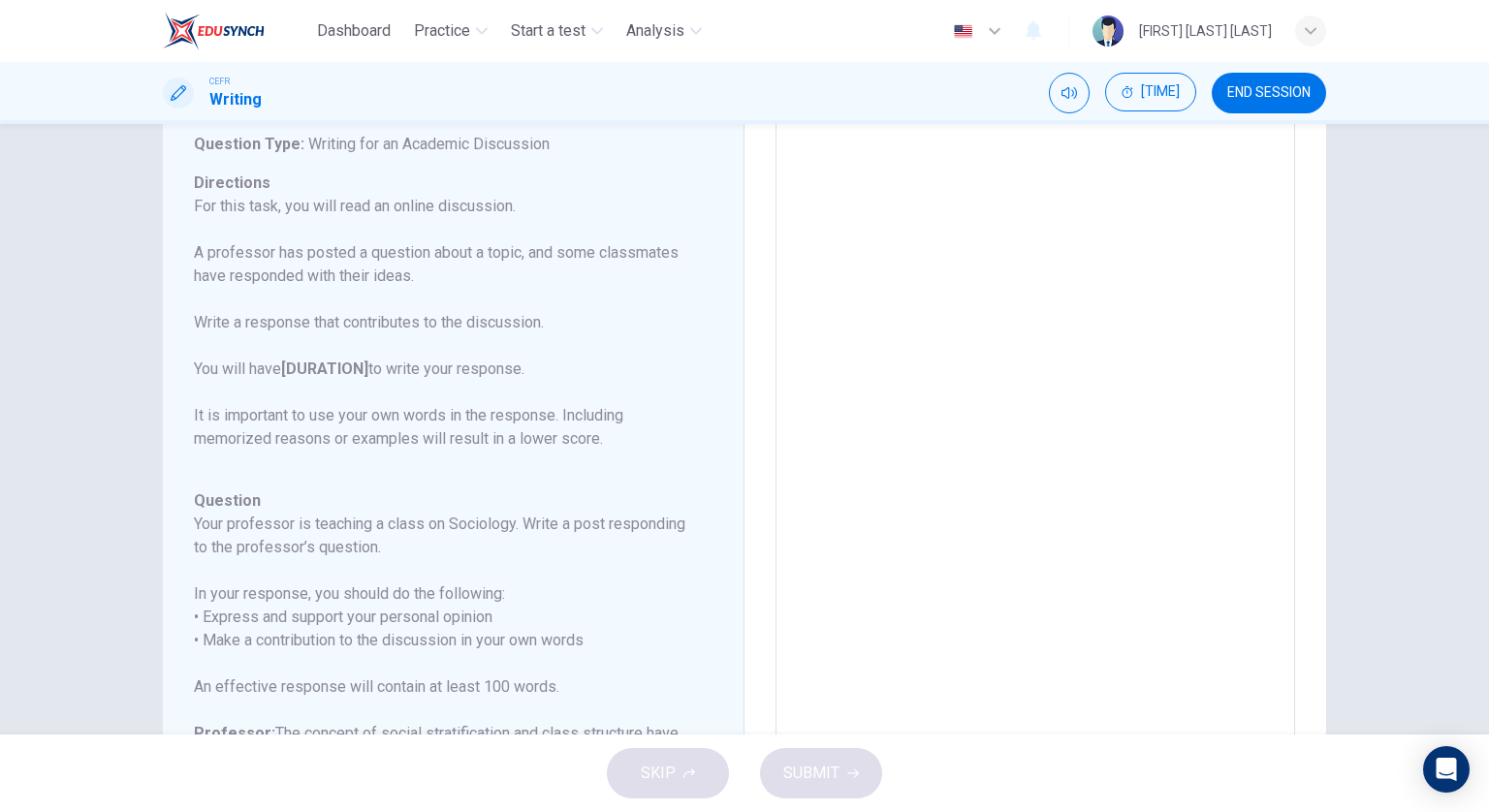 click at bounding box center (1035, 431) 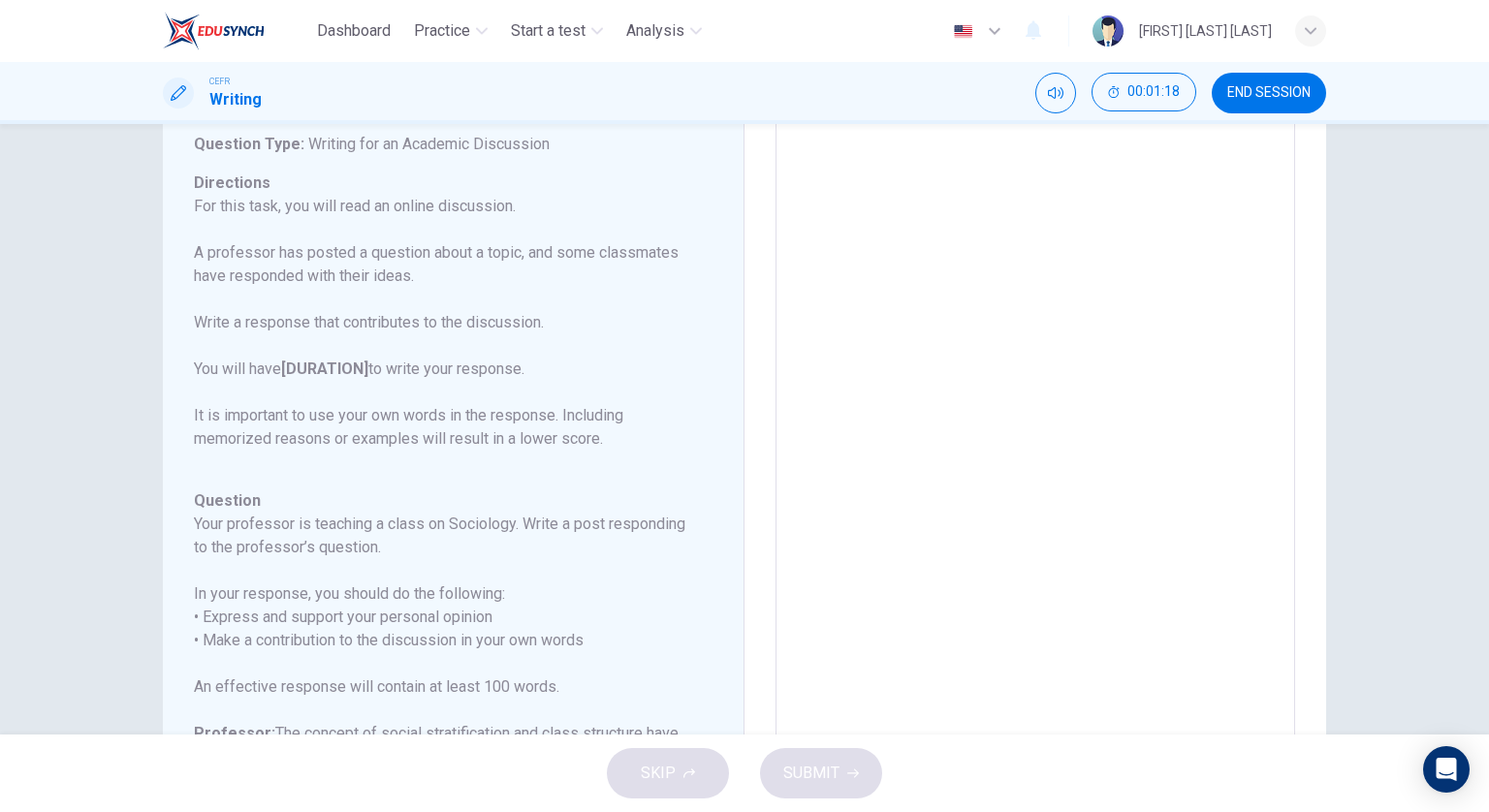 click at bounding box center [1035, 431] 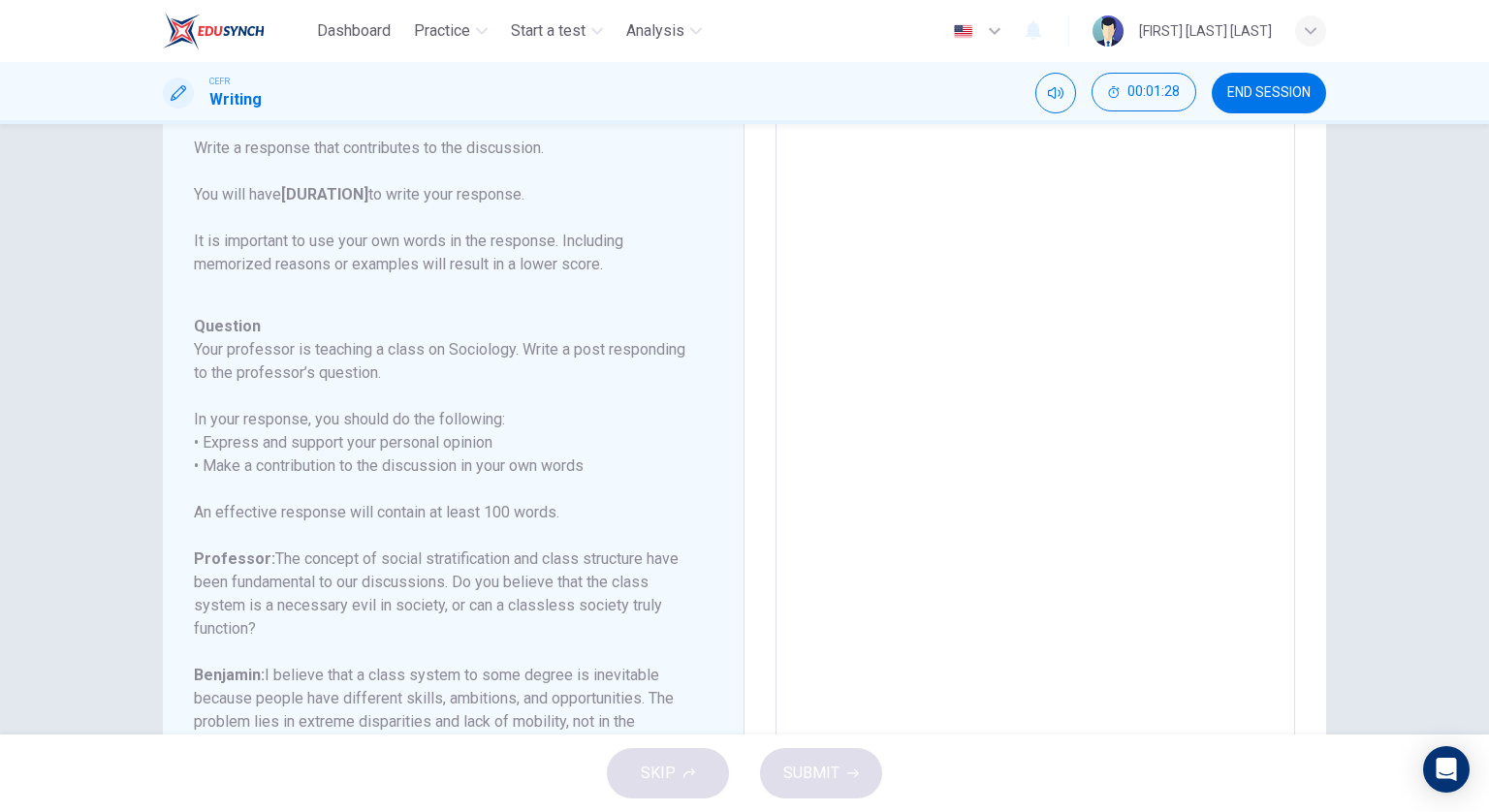 scroll, scrollTop: 186, scrollLeft: 0, axis: vertical 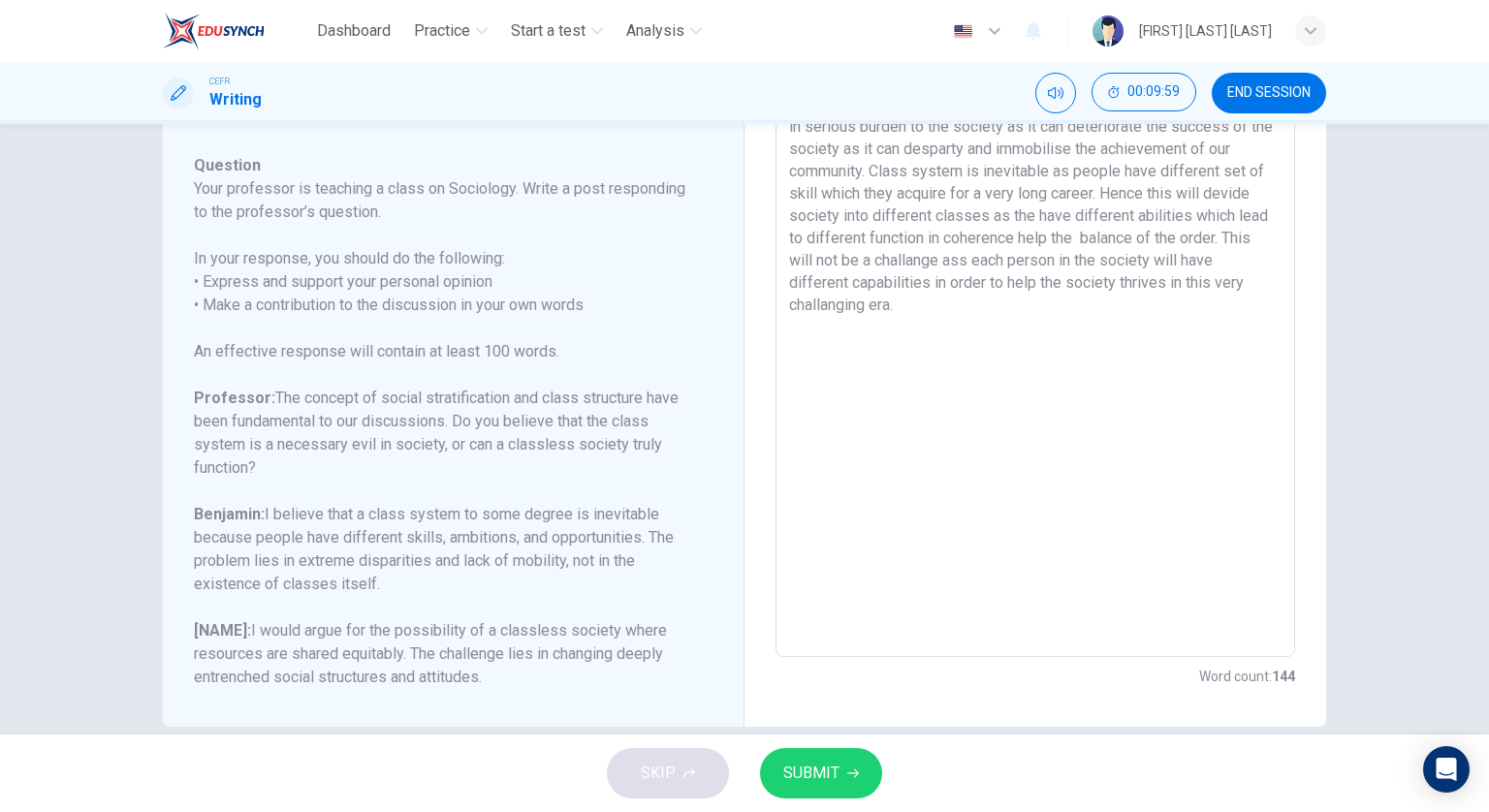 click on "i firmly believed that the concept of social stratification and class structure have been a feundamentak idea to this discussion. Therefore, i believe that the class system is a necessity in education the evil society nowadays. I also have faith that classless societal functions is in serious burden to the society as it can deteriorate the success of the society as it can desparty and immobilise the achievement of our community. Class system is inevitable as people have different set of skill which they acquire for a very long career. Hence this will devide society into different classes as the have different abilities which lead to different function in coherence help the  balance of the order. This will not be a challange ass each person in the society will have different capabilities in order to help the society thrives in this very challanging era." at bounding box center (1035, 333) 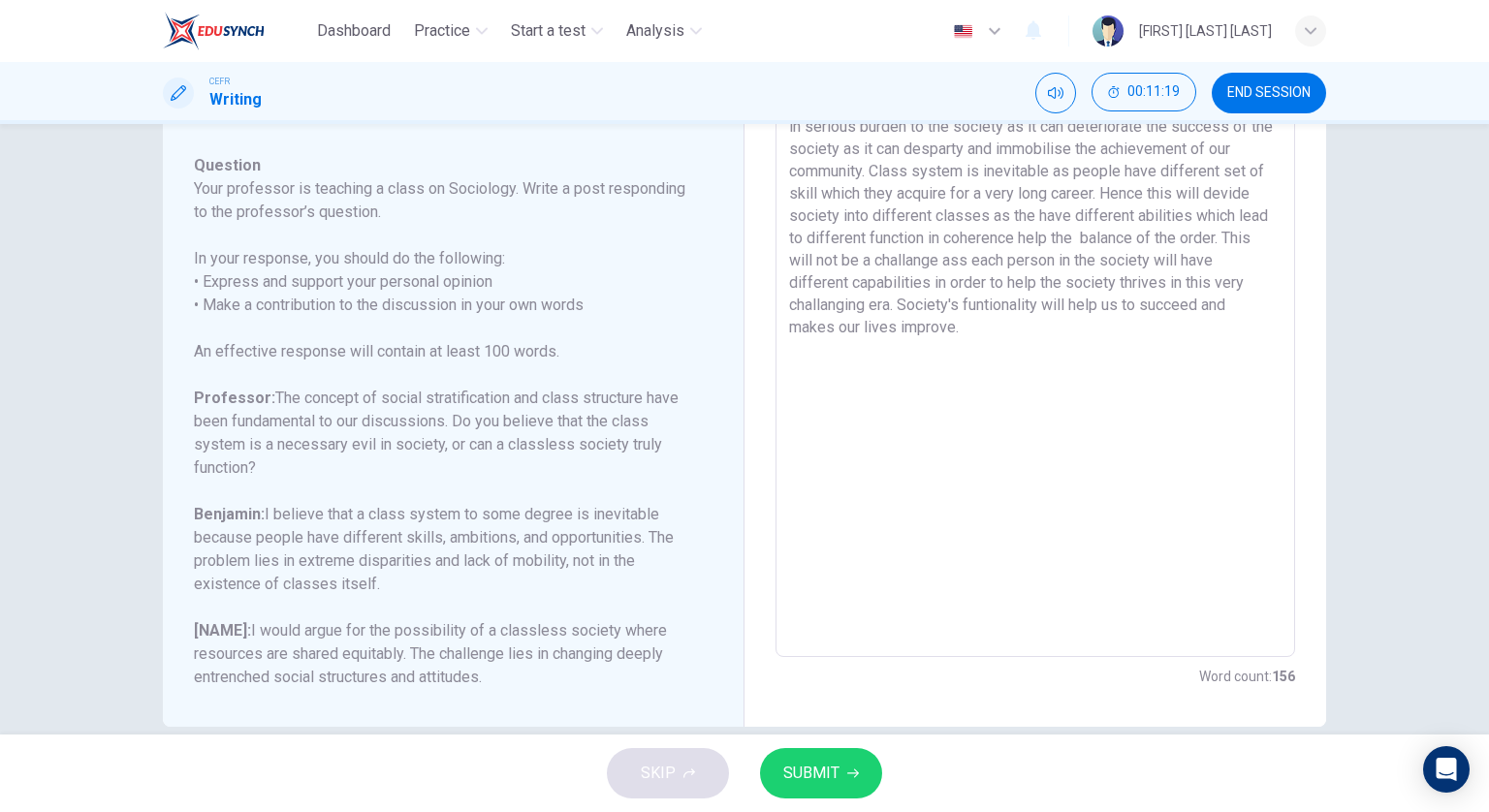 type on "i firmly believed that the concept of social stratification and class structure have been a feundamentak idea to this discussion. Therefore, i believe that the class system is a necessity in education the evil society nowadays. I also have faith that classless societal functions is in serious burden to the society as it can deteriorate the success of the society as it can desparty and immobilise the achievement of our community. Class system is inevitable as people have different set of skill which they acquire for a very long career. Hence this will devide society into different classes as the have different abilities which lead to different function in coherence help the  balance of the order. This will not be a challange ass each person in the society will have different capabilities in order to help the society thrives in this very challanging era. Society's funtionality will help us to succeed and makes our lives improve." 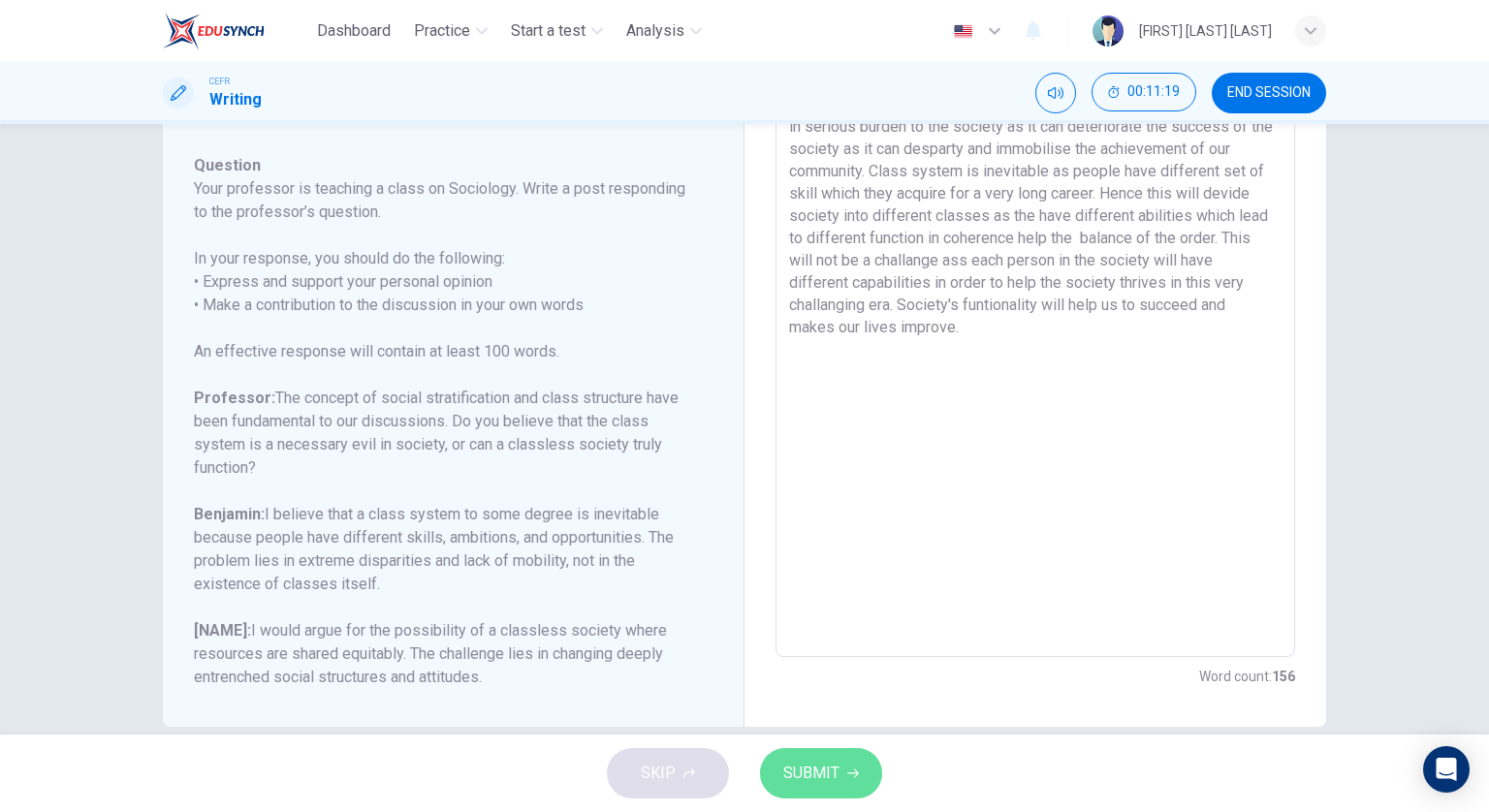 click on "SUBMIT" at bounding box center (811, 773) 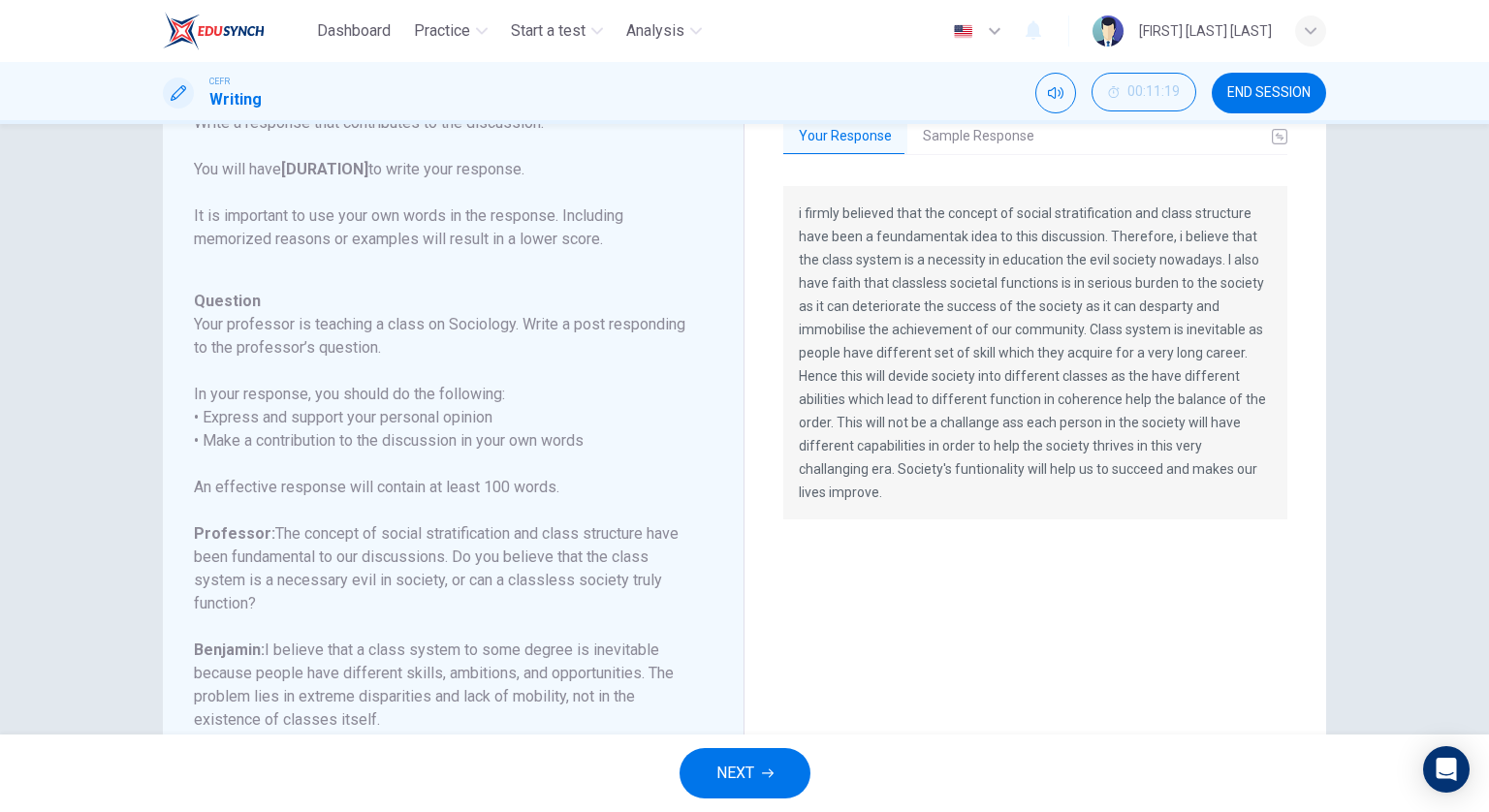 scroll, scrollTop: 252, scrollLeft: 0, axis: vertical 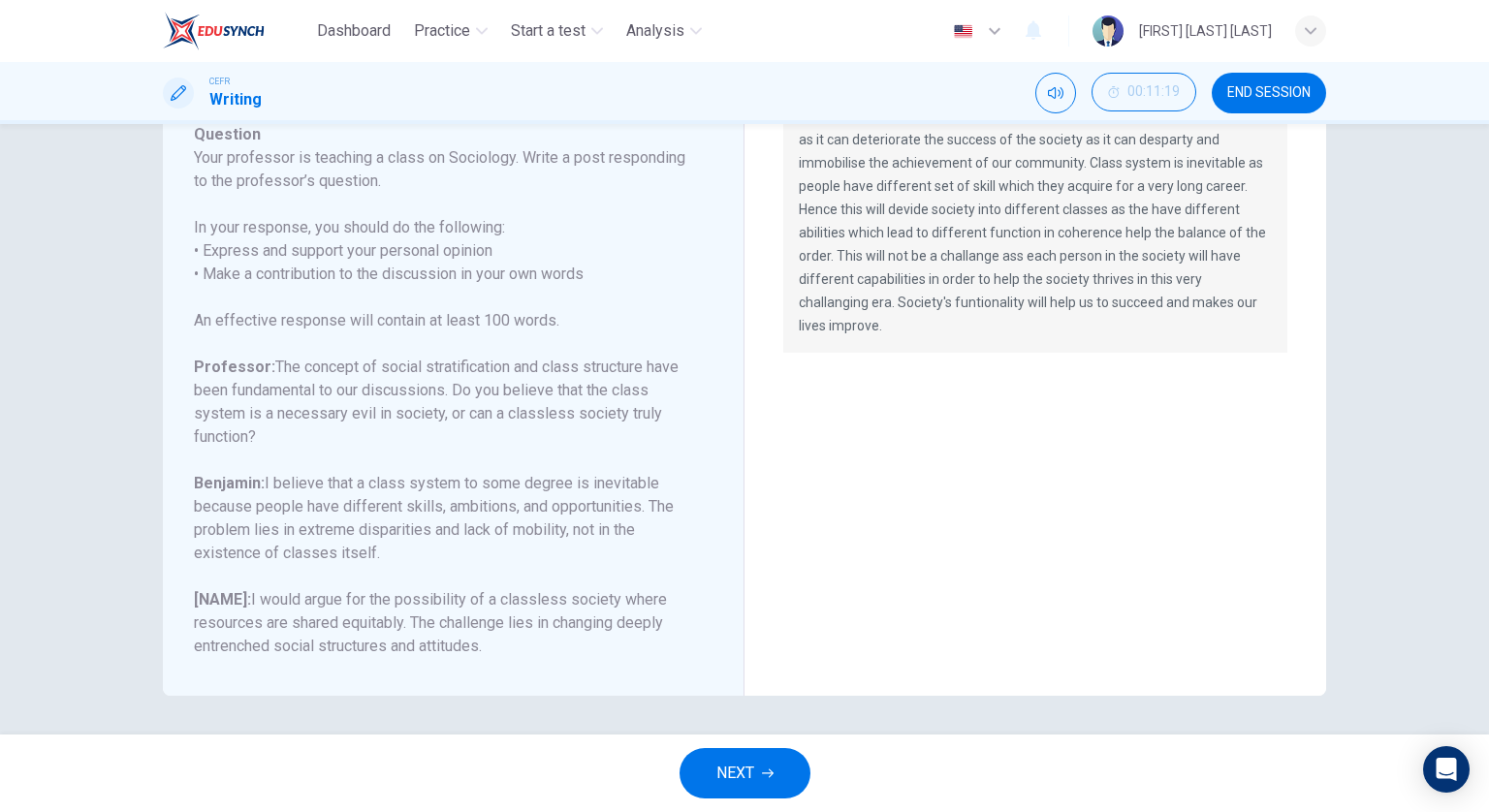 click at bounding box center (768, 773) 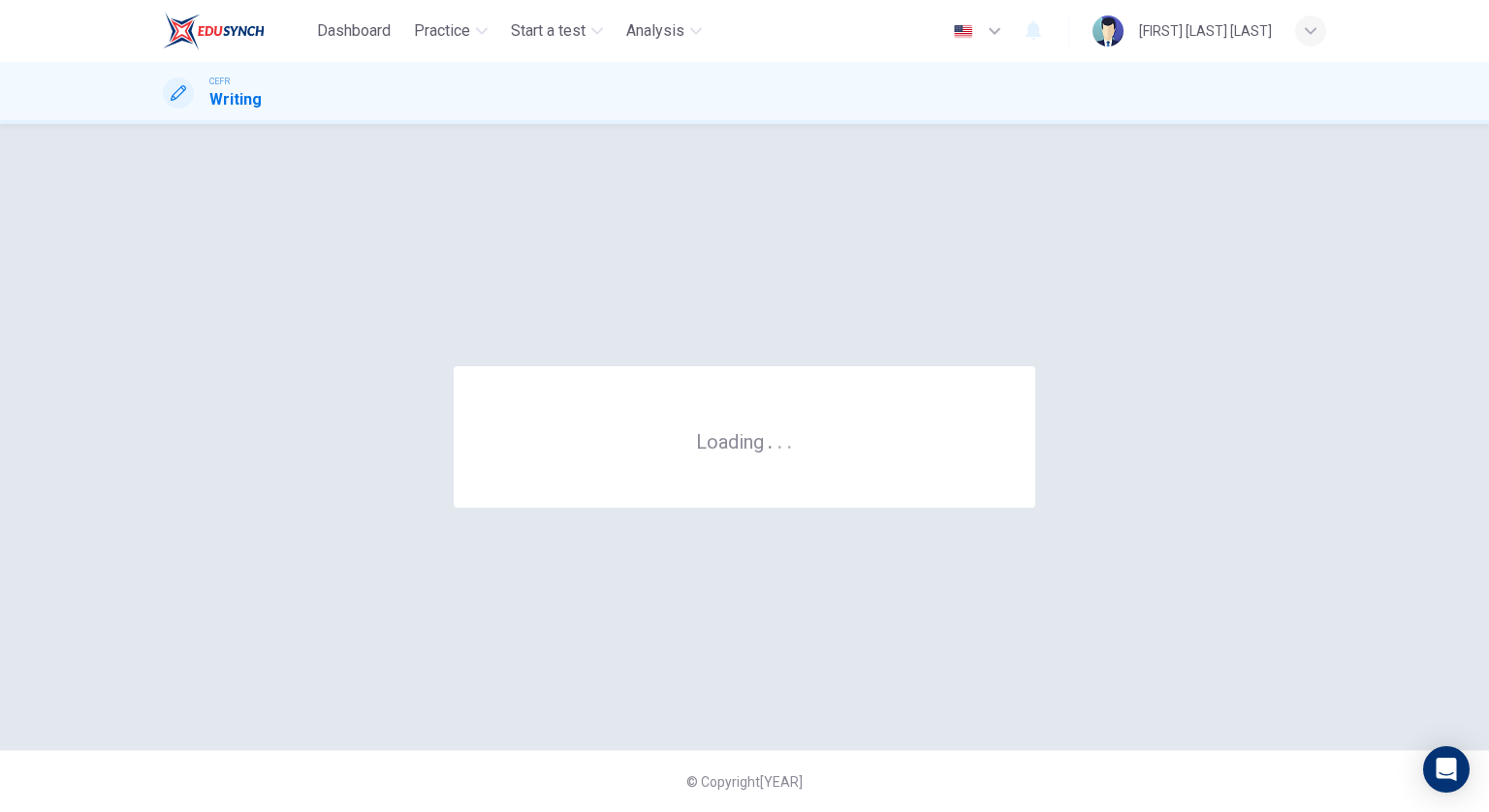 scroll, scrollTop: 0, scrollLeft: 0, axis: both 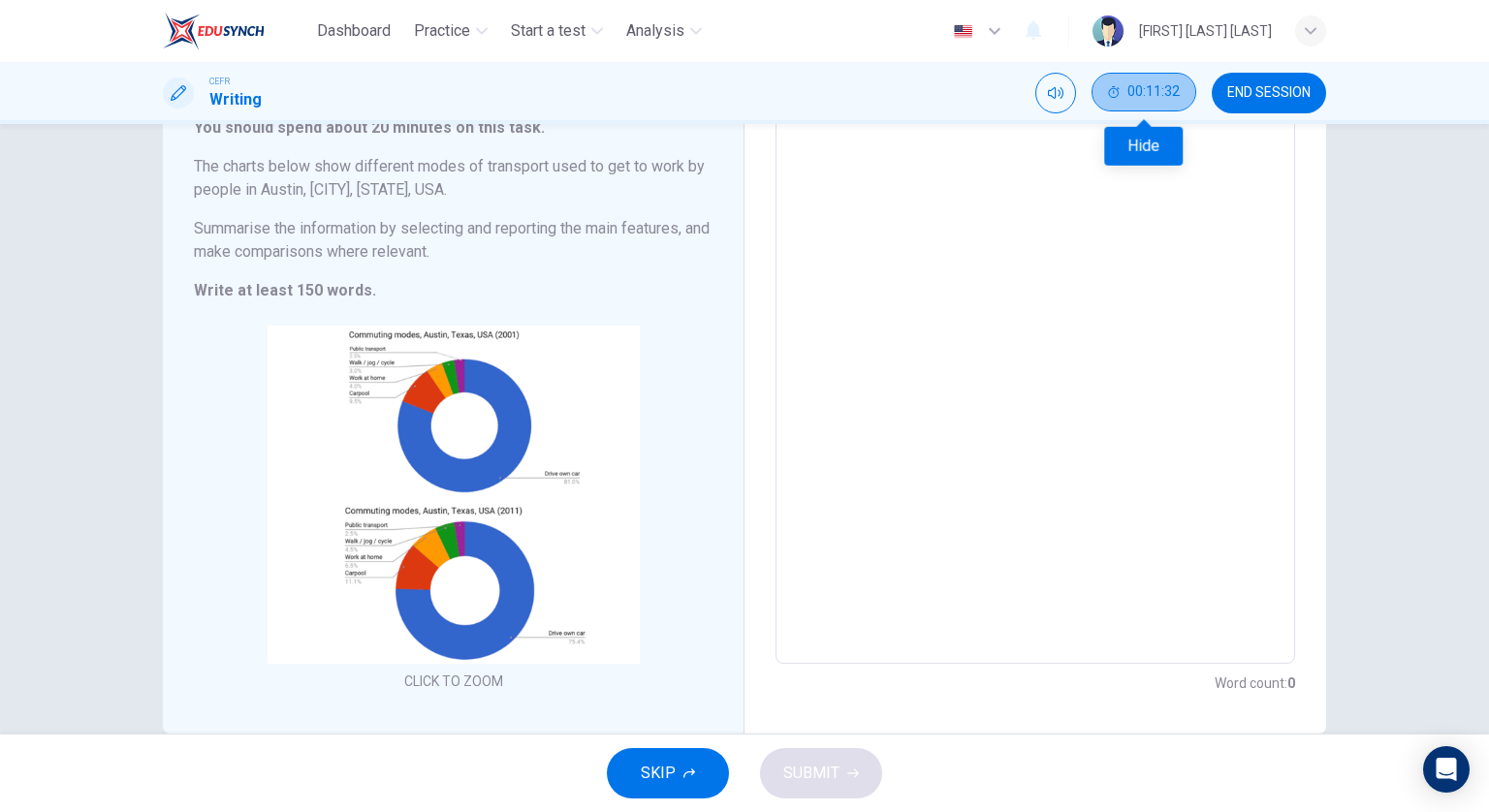 click on "00:11:32" at bounding box center (1154, 92) 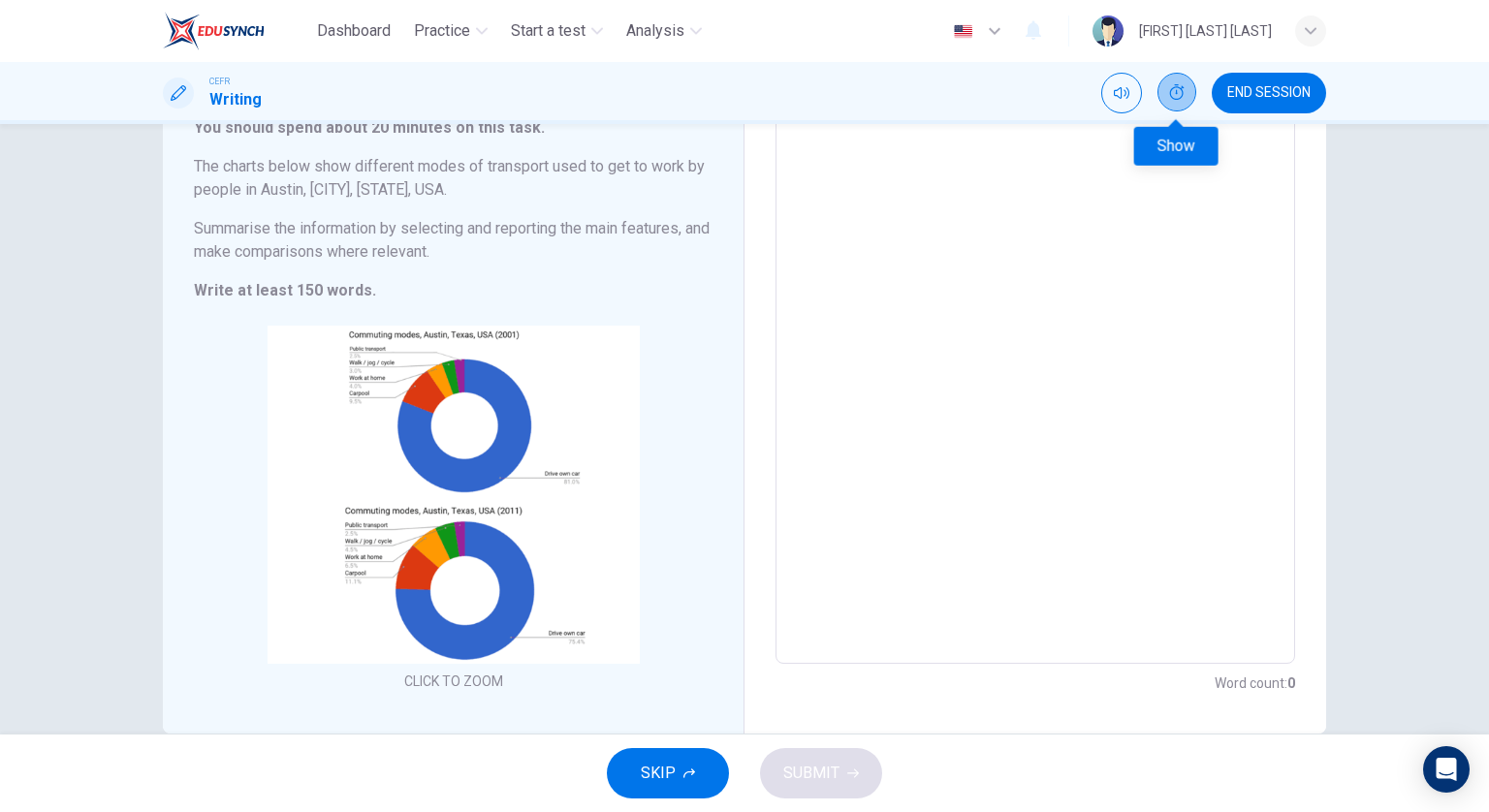 click at bounding box center (1177, 92) 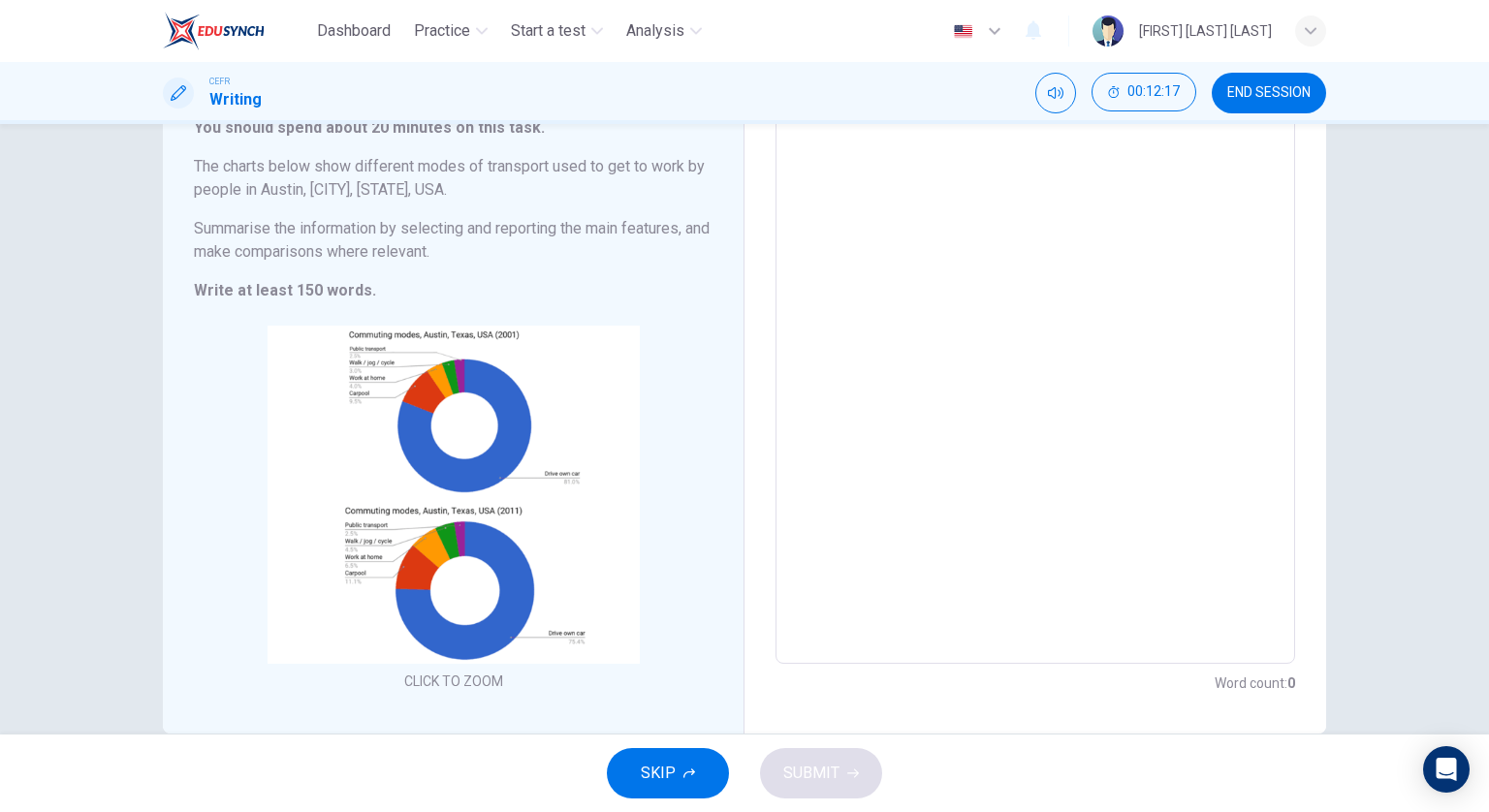 click at bounding box center (1035, 378) 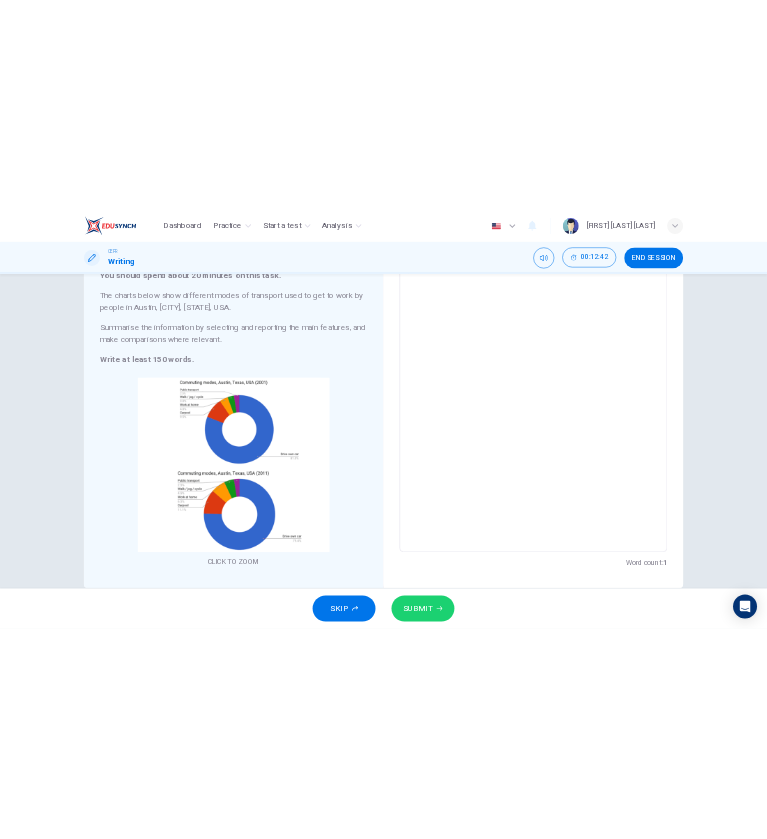 scroll, scrollTop: 128, scrollLeft: 0, axis: vertical 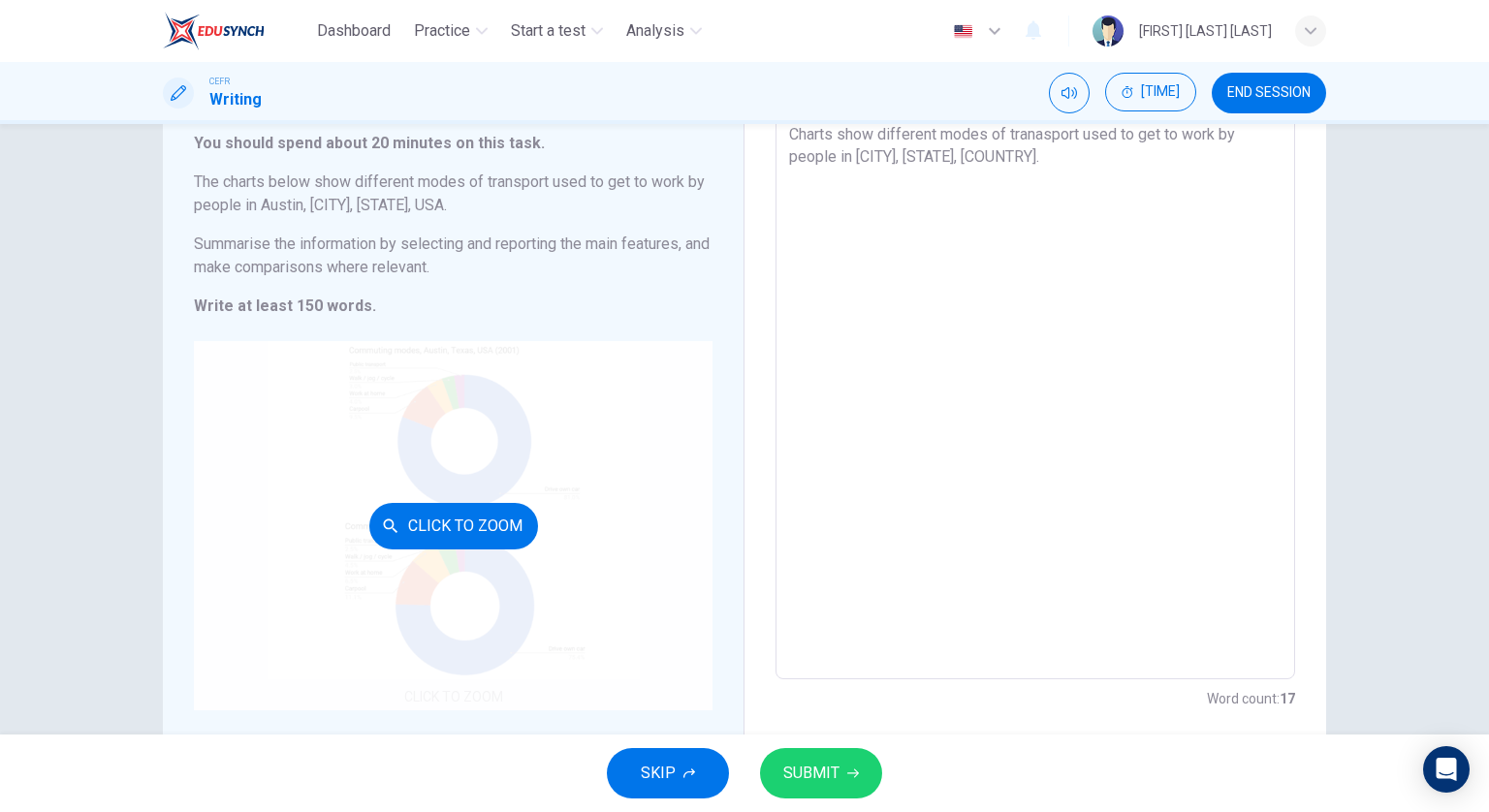 type on "Charts show different modes of tranasport used to get to work by people in [CITY], [STATE], [COUNTRY]." 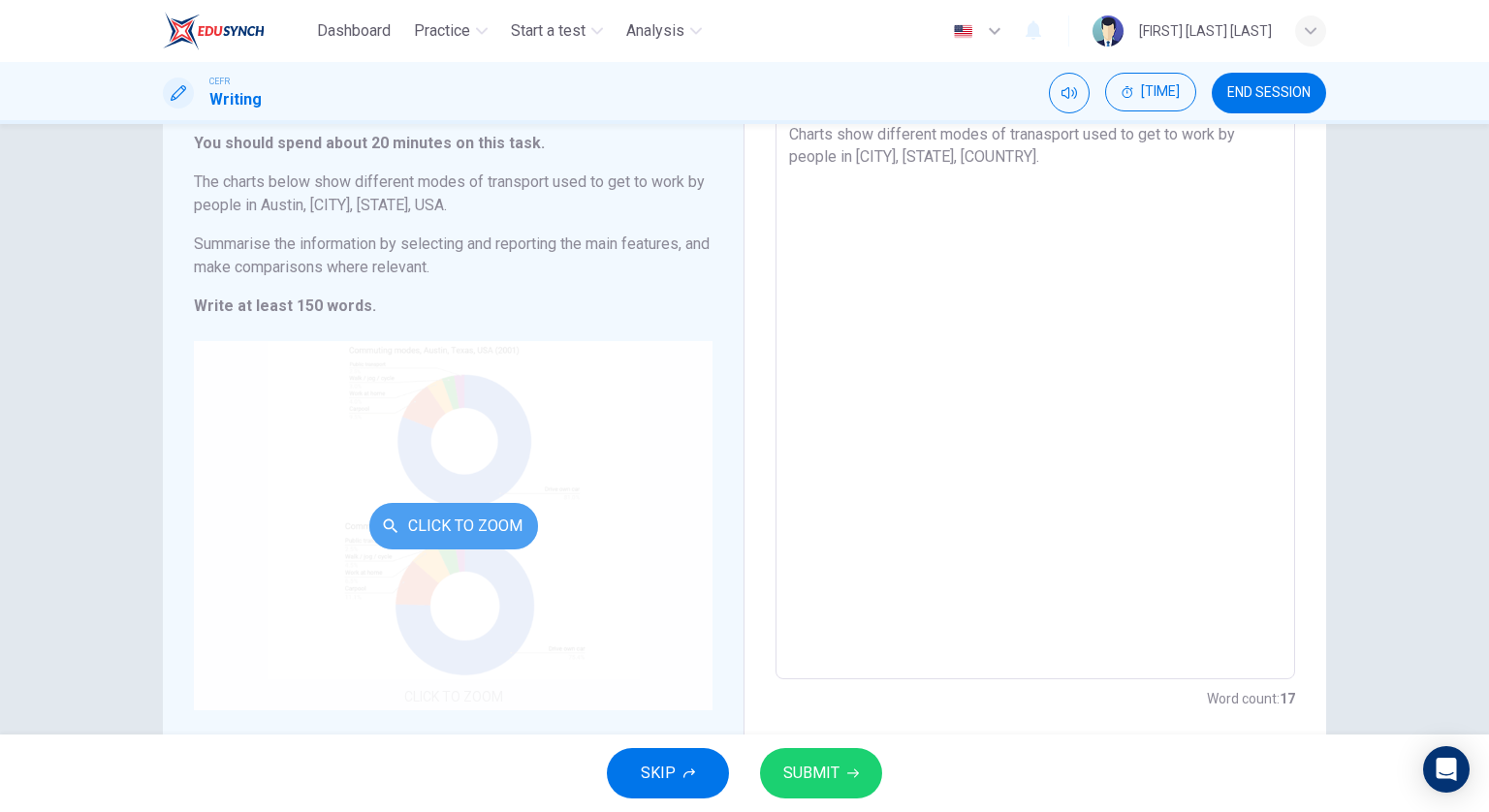 click on "Click to Zoom" at bounding box center [454, 526] 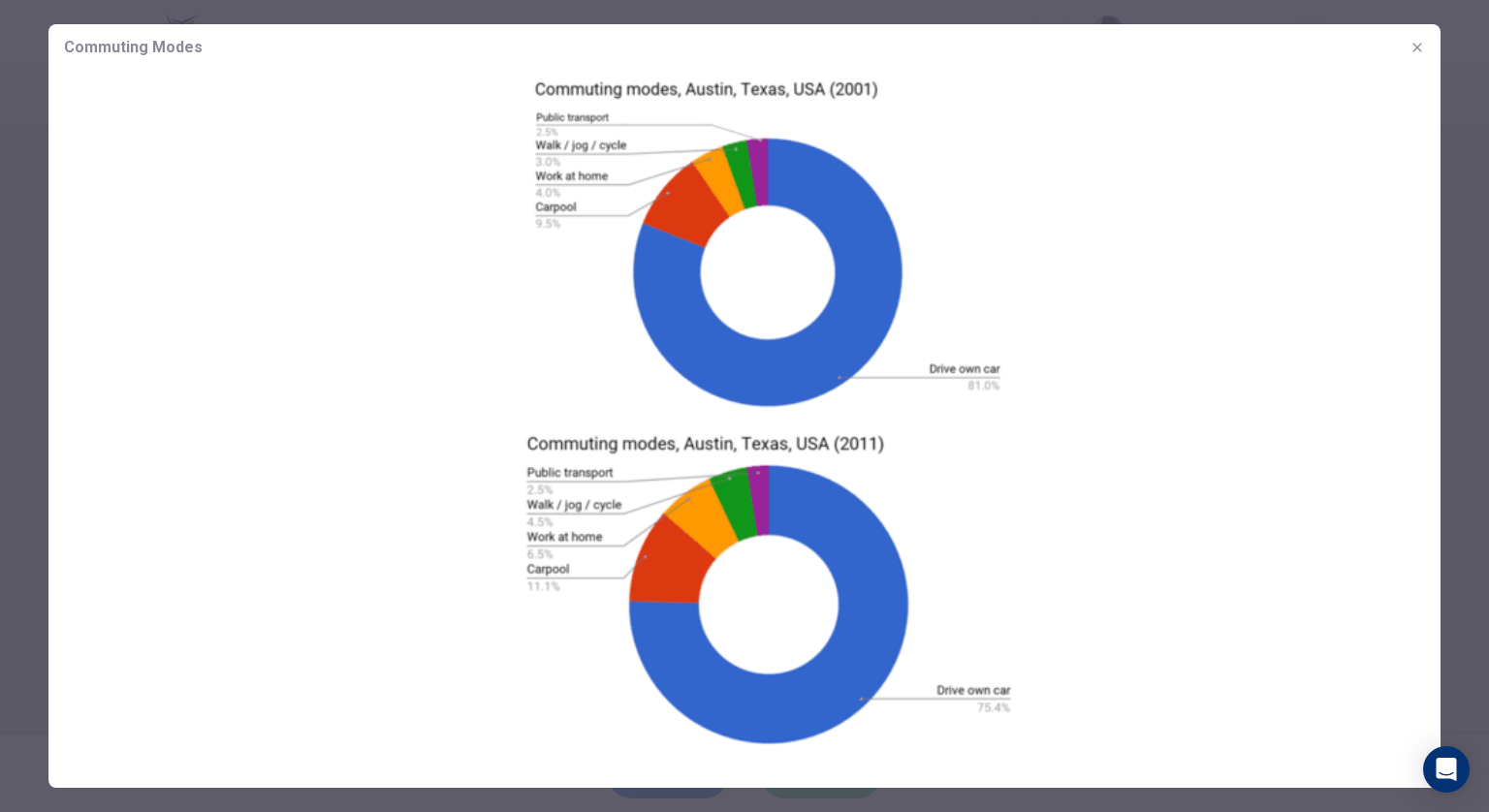 type 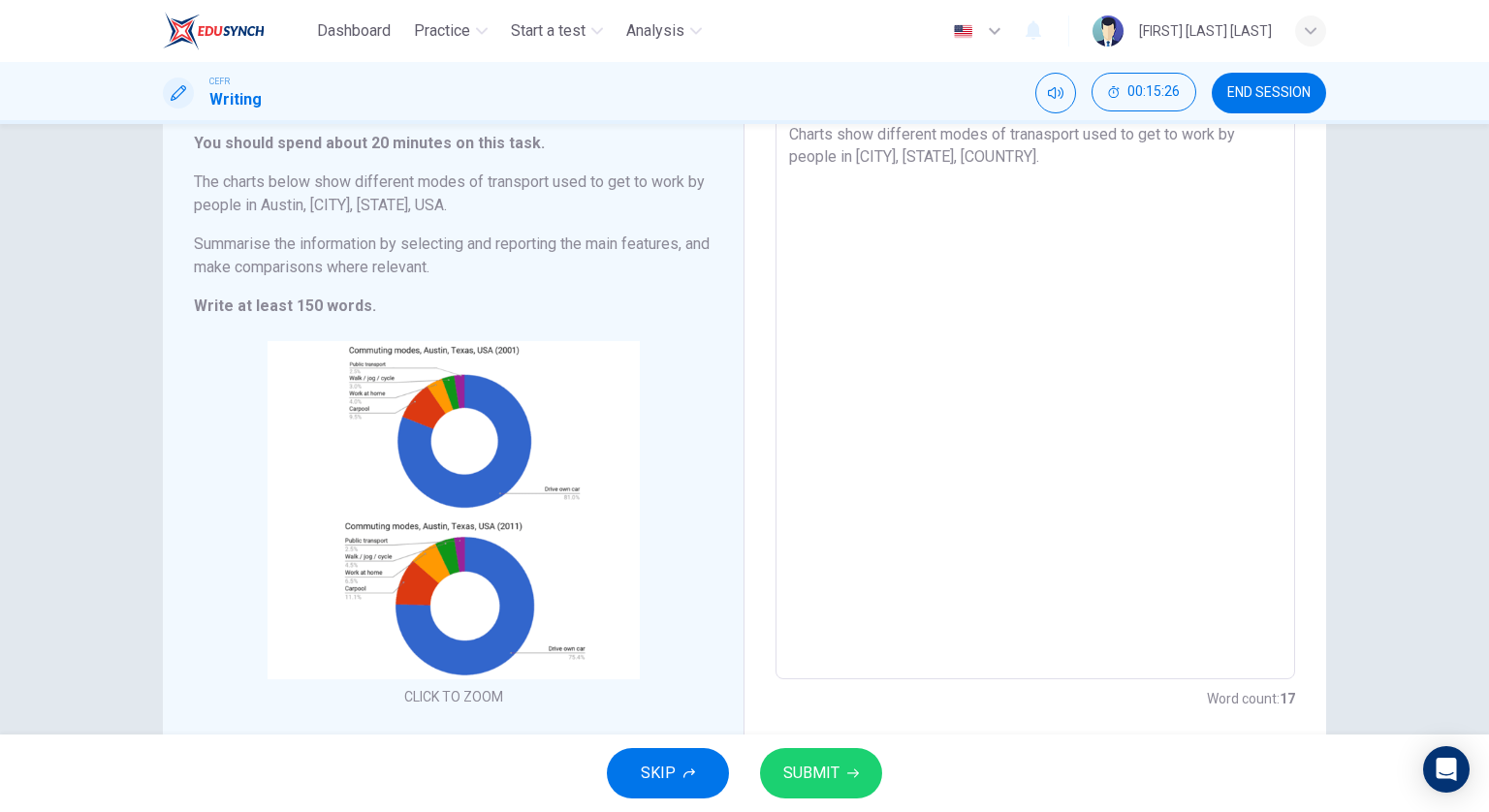 click on "Writing Task 1 You should spend about 20 minutes on this task. The charts below show different modes of transport used to get to work by people in Austin, Texas, USA. Summarise the information by selecting and reporting the main features, and make comparisons where relevant. Write at least 150 words. CLICK TO ZOOM Click to Zoom Write your essay here Charts show different modes of tranasport used to get to work by people in [CITY], [STATE], [COUNTRY]. x ​ Word count : ​ 17" at bounding box center (744, 429) 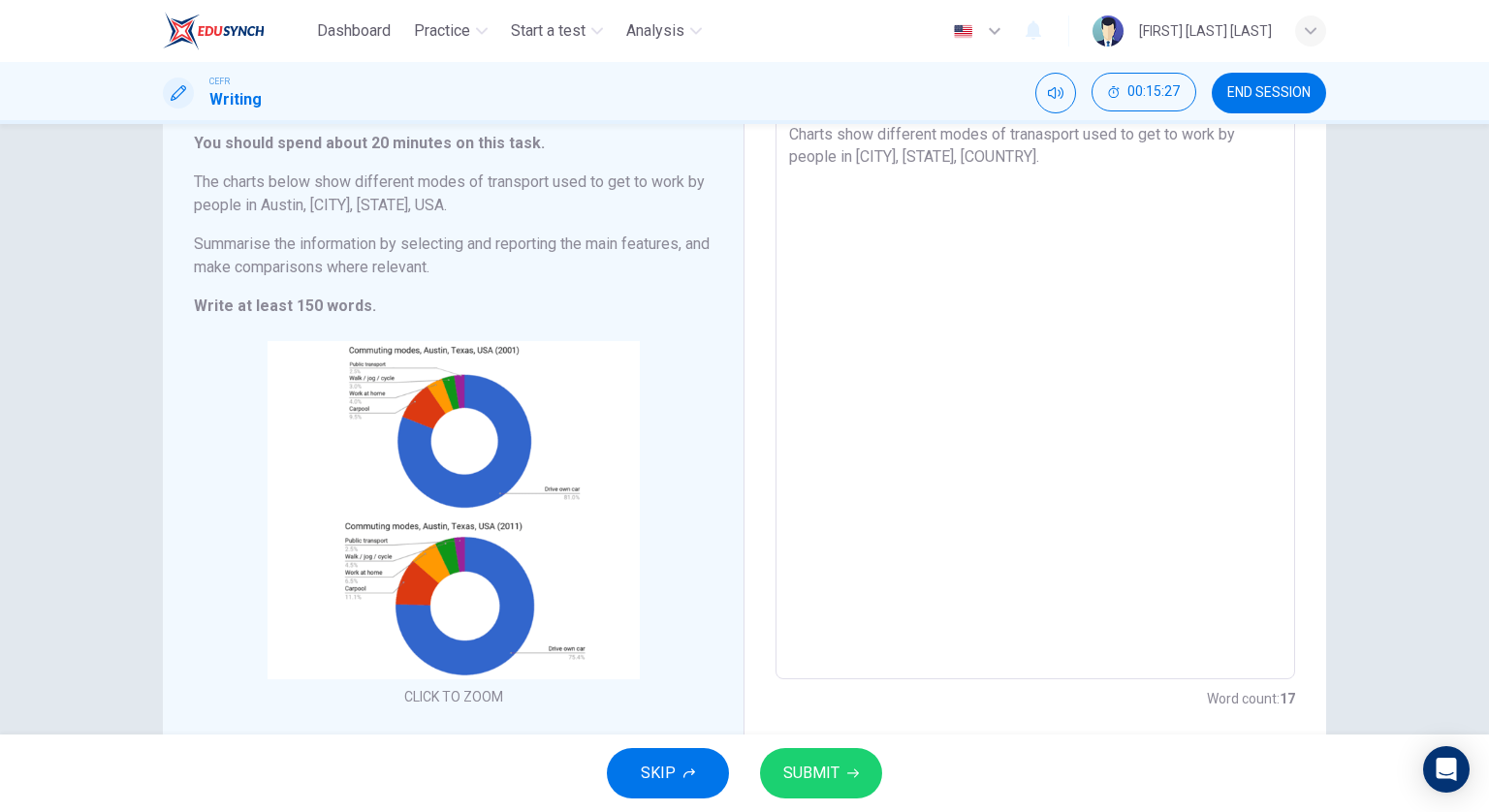 click on "Charts show different modes of tranasport used to get to work by people in [CITY], [STATE], [COUNTRY]." at bounding box center [1035, 393] 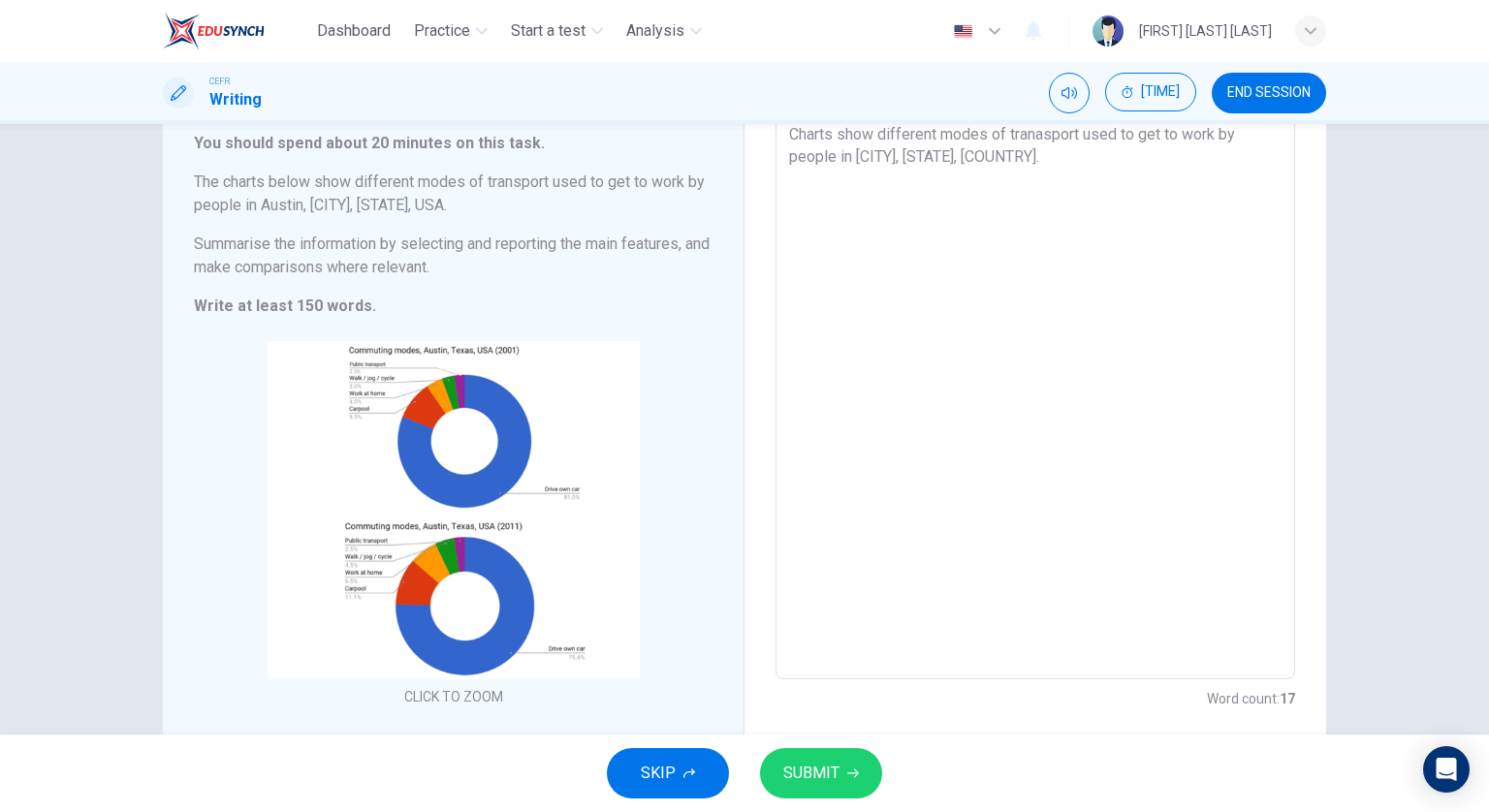 paste 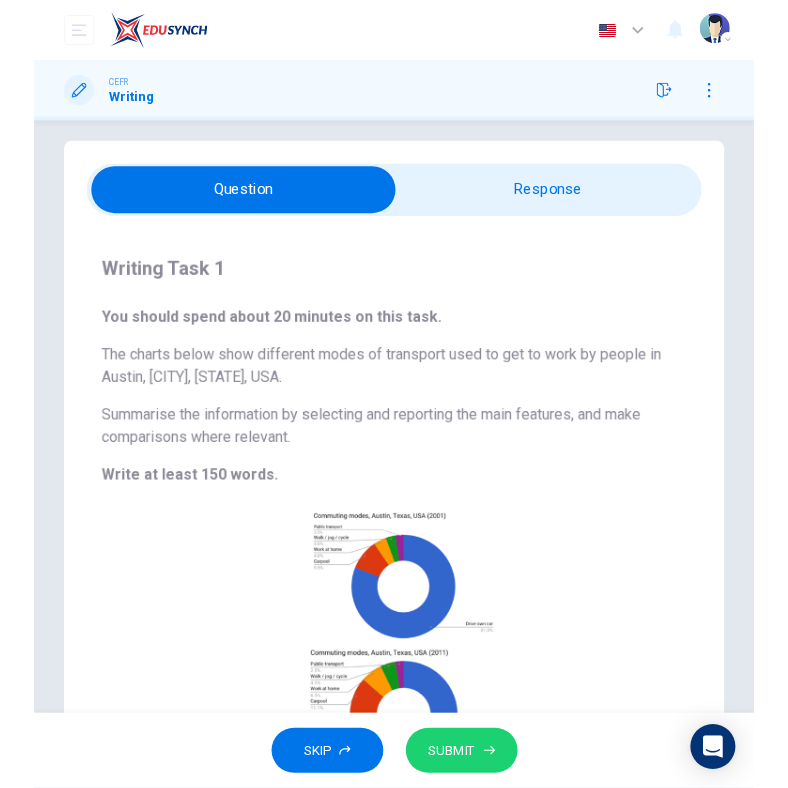 scroll, scrollTop: 0, scrollLeft: 0, axis: both 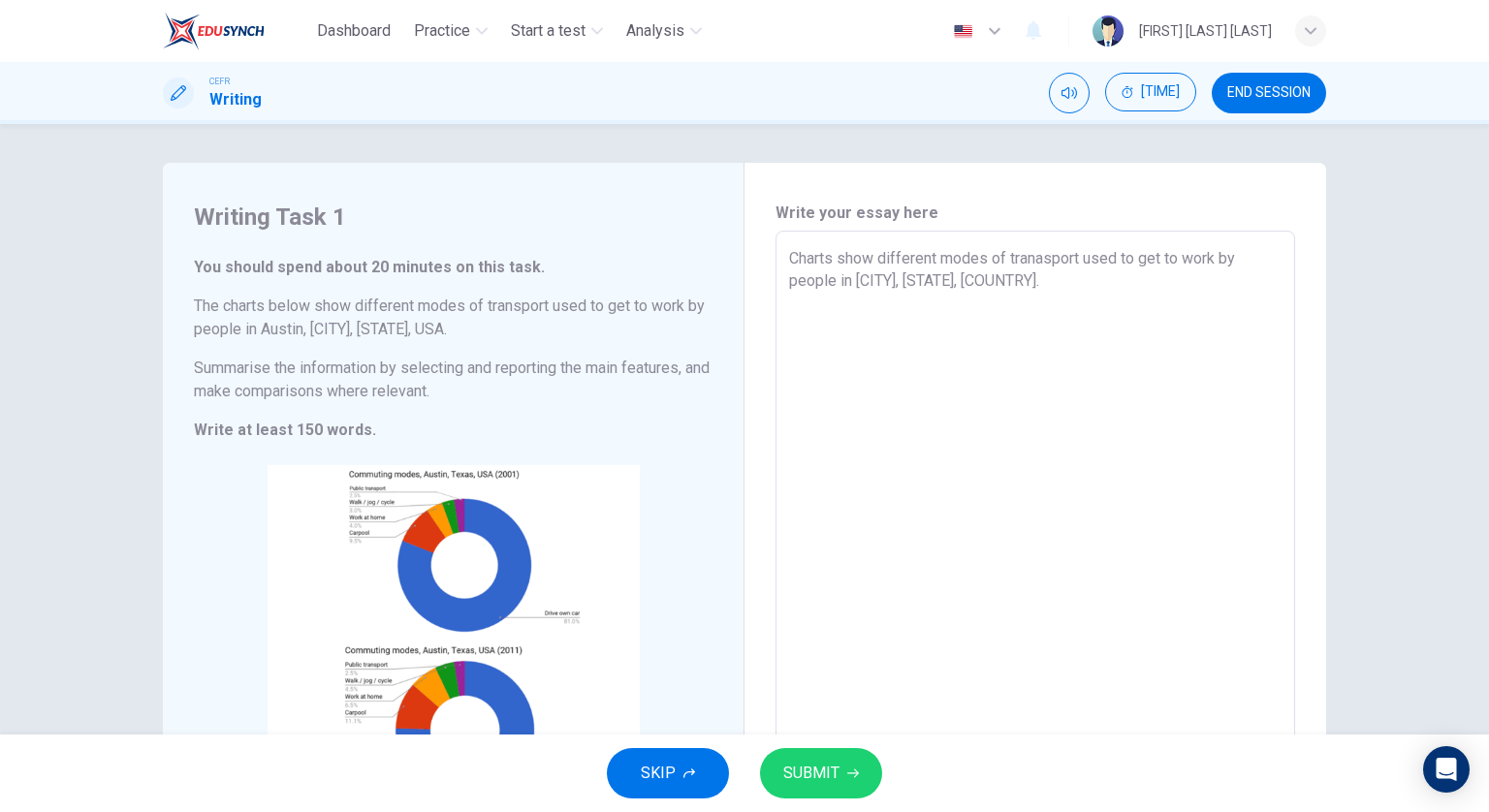 click on "Charts show different modes of tranasport used to get to work by people in [CITY], [STATE], [COUNTRY]." at bounding box center (1035, 517) 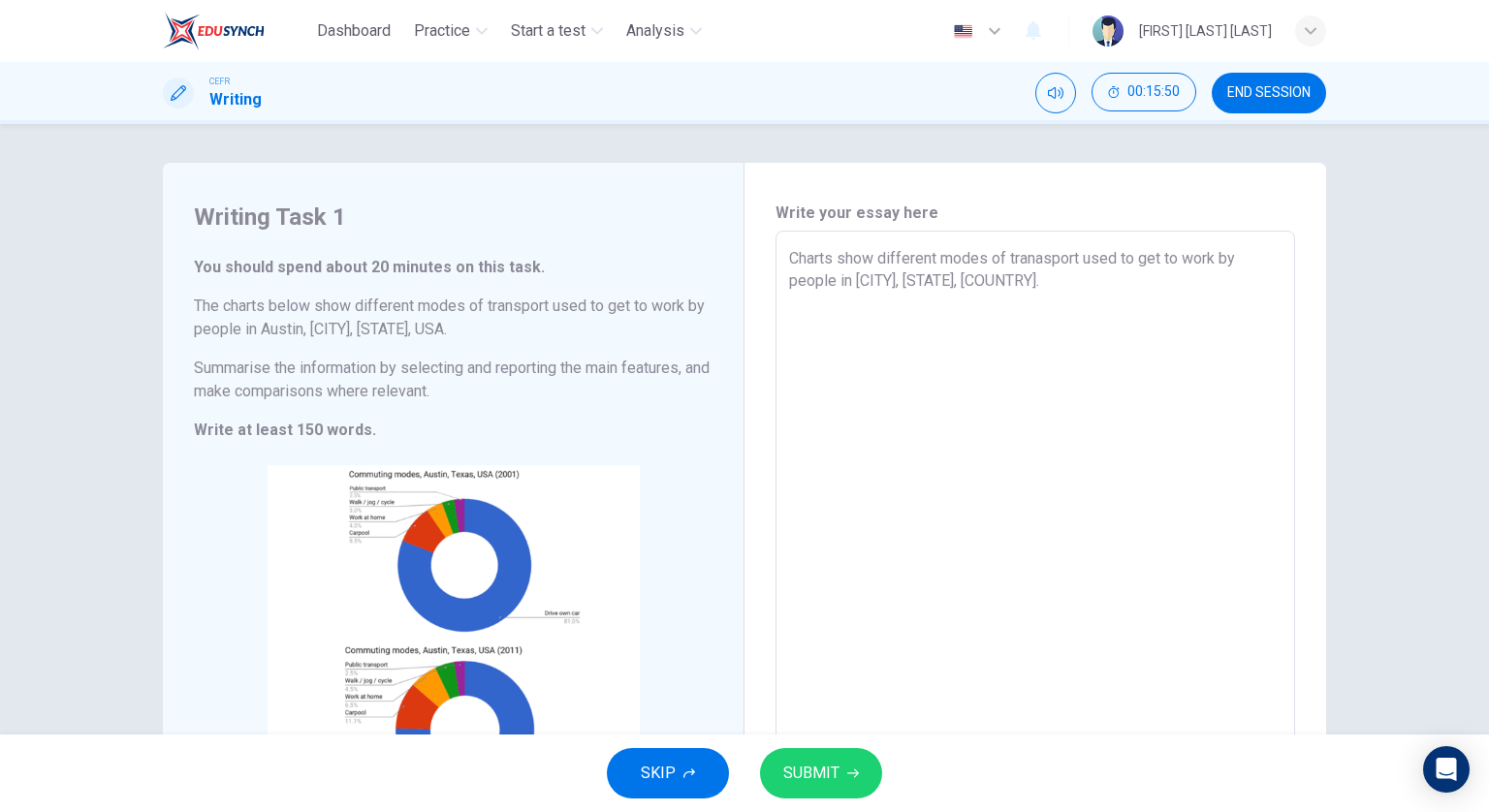 click on "Charts show different modes of tranasport used to get to work by people in [CITY], [STATE], [COUNTRY]." at bounding box center (1035, 517) 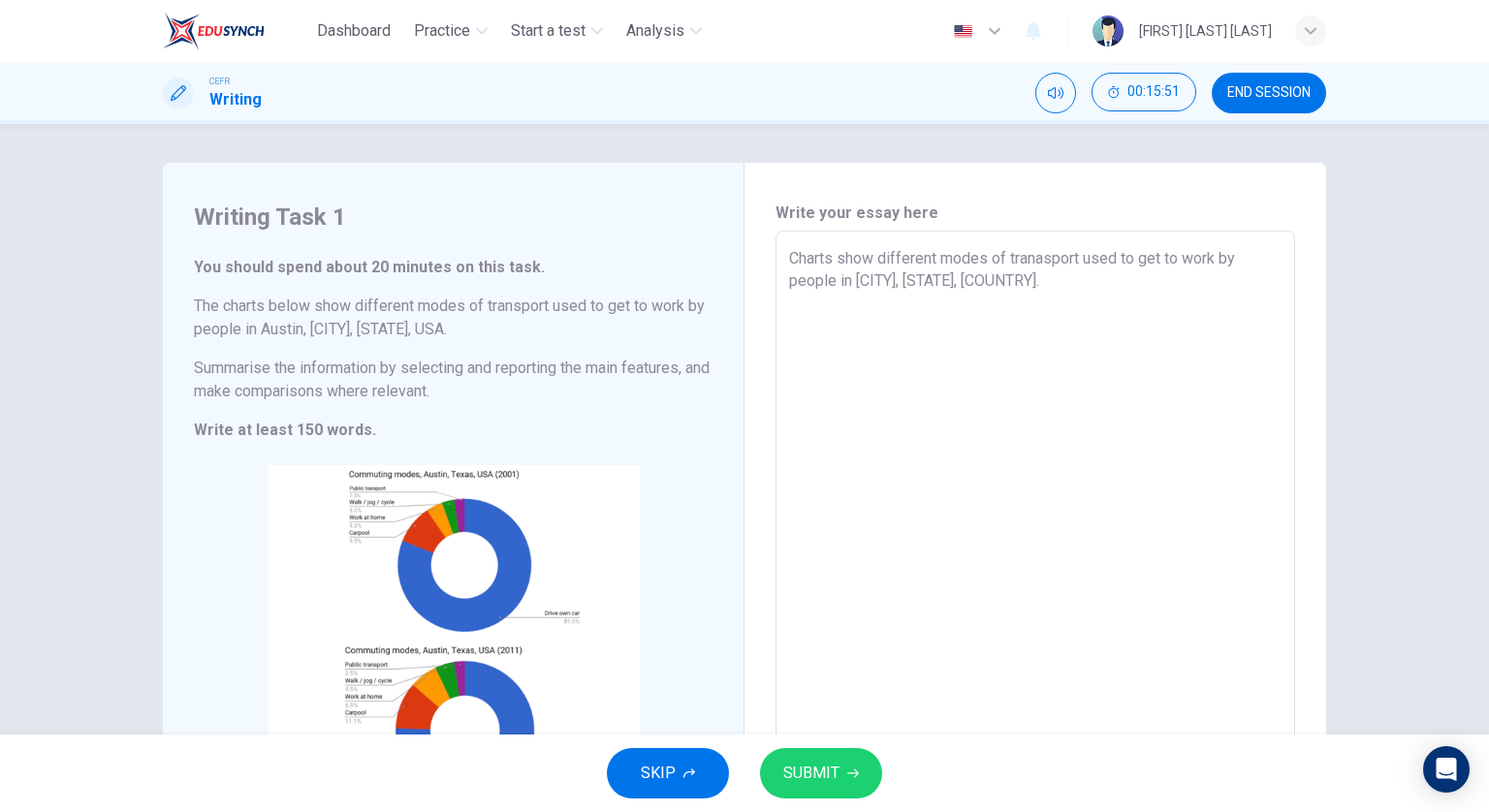 click on "Charts show different modes of tranasport used to get to work by people in [CITY], [STATE], [COUNTRY]." at bounding box center [1035, 517] 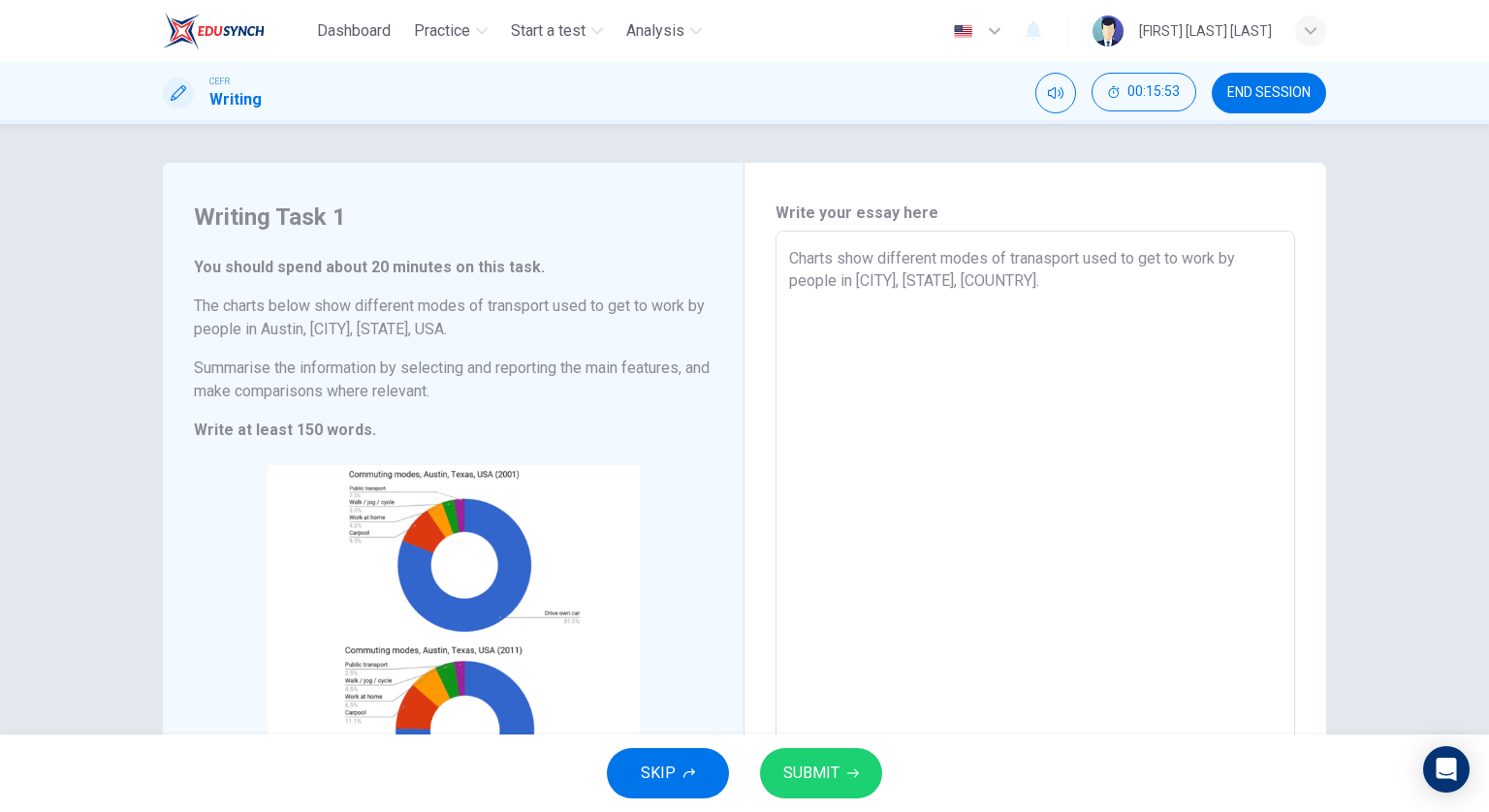 click on "Charts show different modes of tranasport used to get to work by people in [CITY], [STATE], [COUNTRY]." at bounding box center (1035, 517) 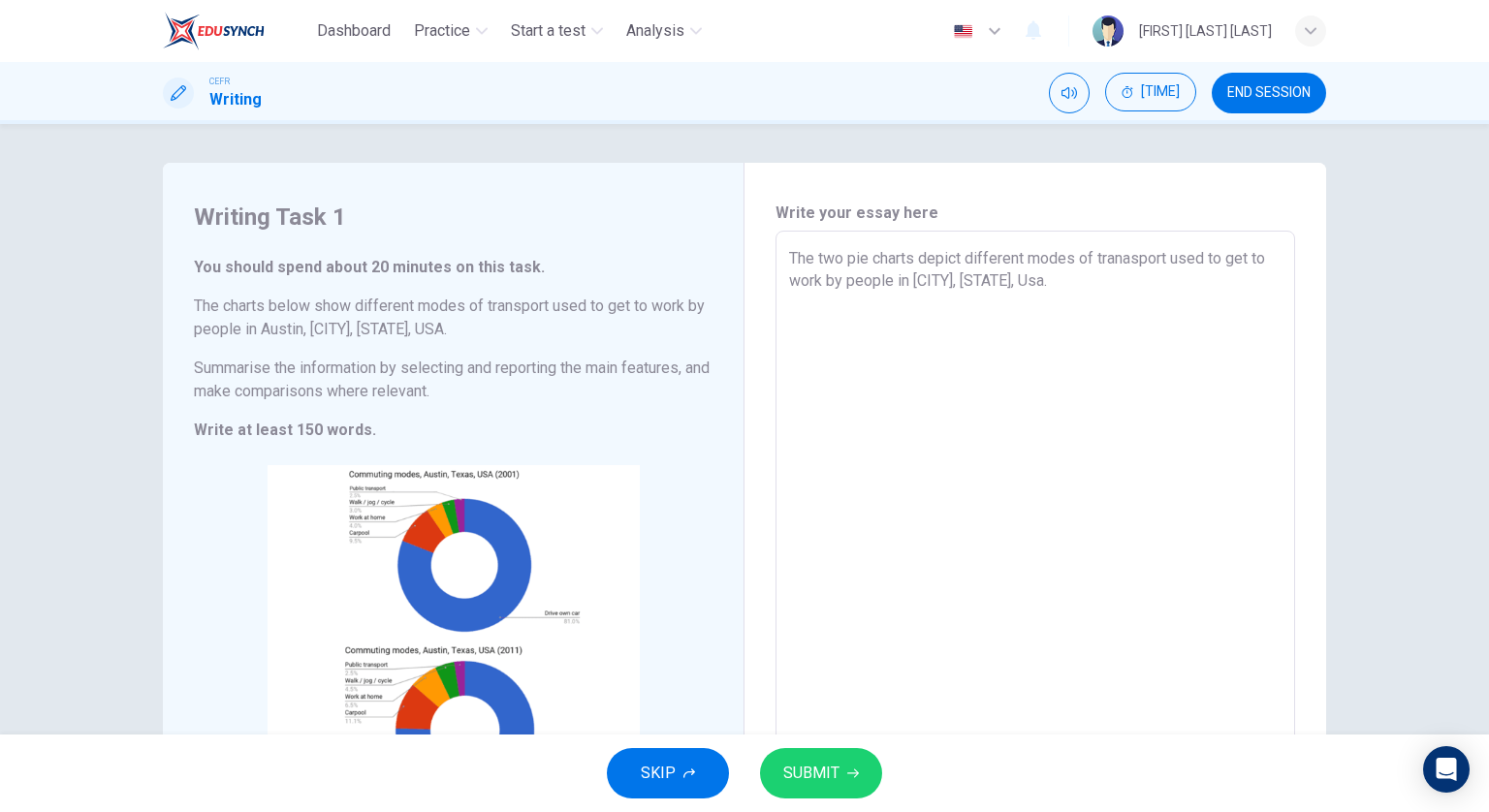 click on "The two pie charts depict different modes of tranasport used to get to work by people in [CITY], [STATE], Usa." at bounding box center [1035, 517] 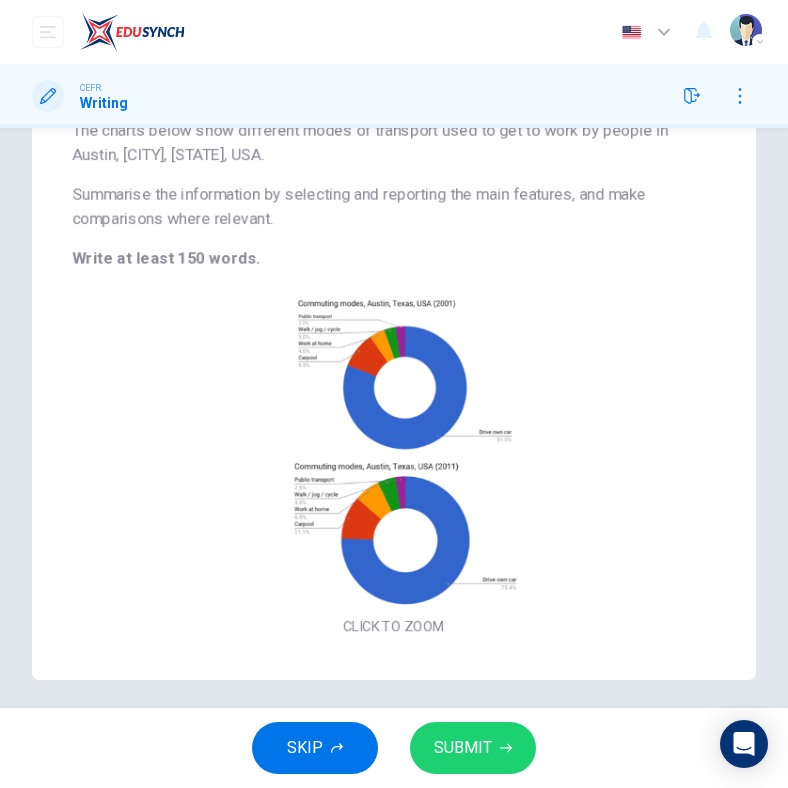 scroll, scrollTop: 280, scrollLeft: 0, axis: vertical 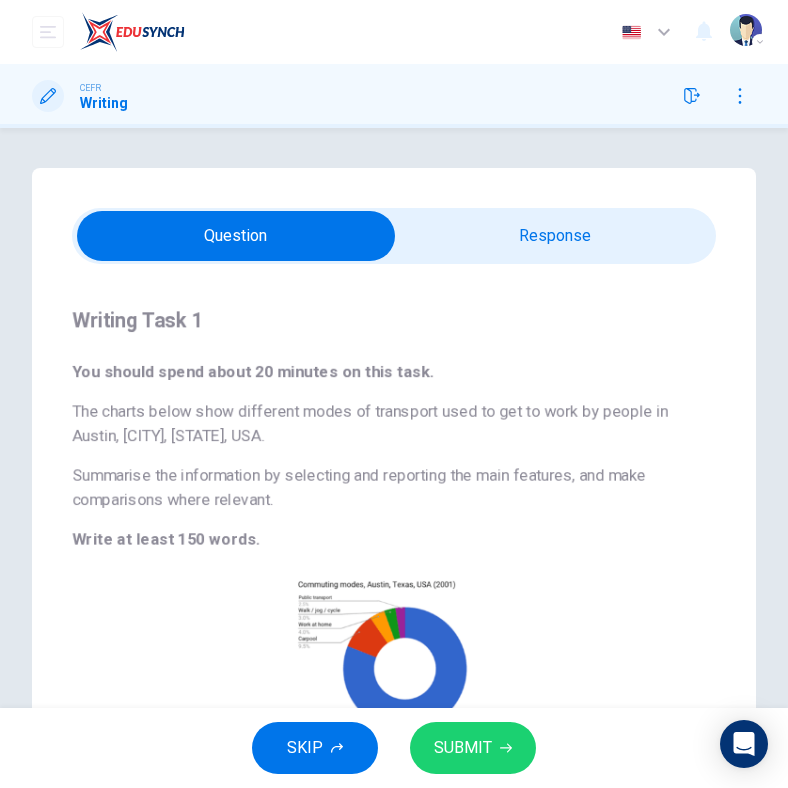 click at bounding box center (236, 236) 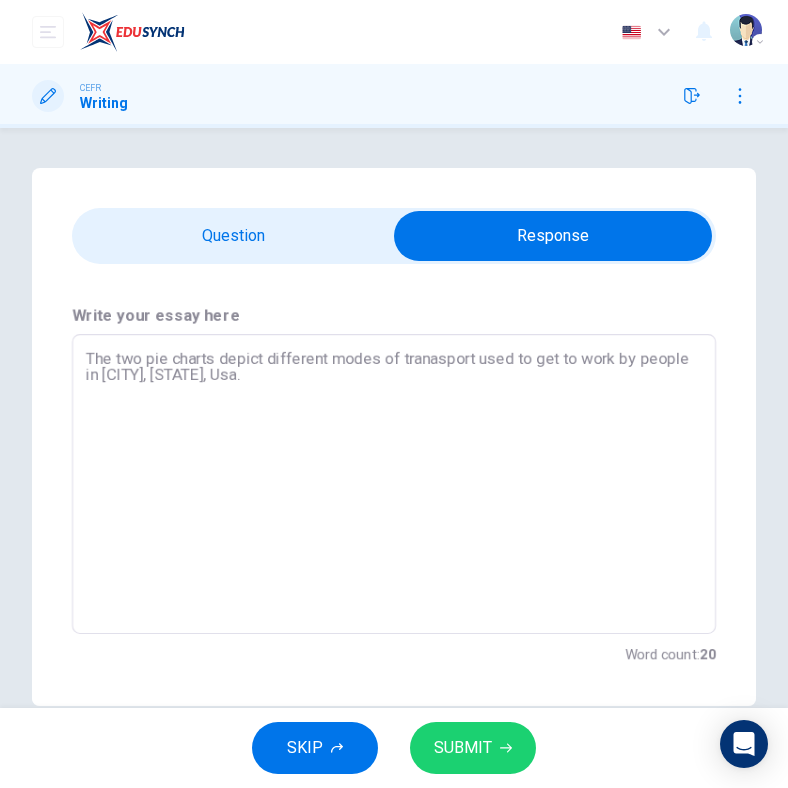 click on "The two pie charts depict different modes of tranasport used to get to work by people in [CITY], [STATE], Usa." at bounding box center [394, 484] 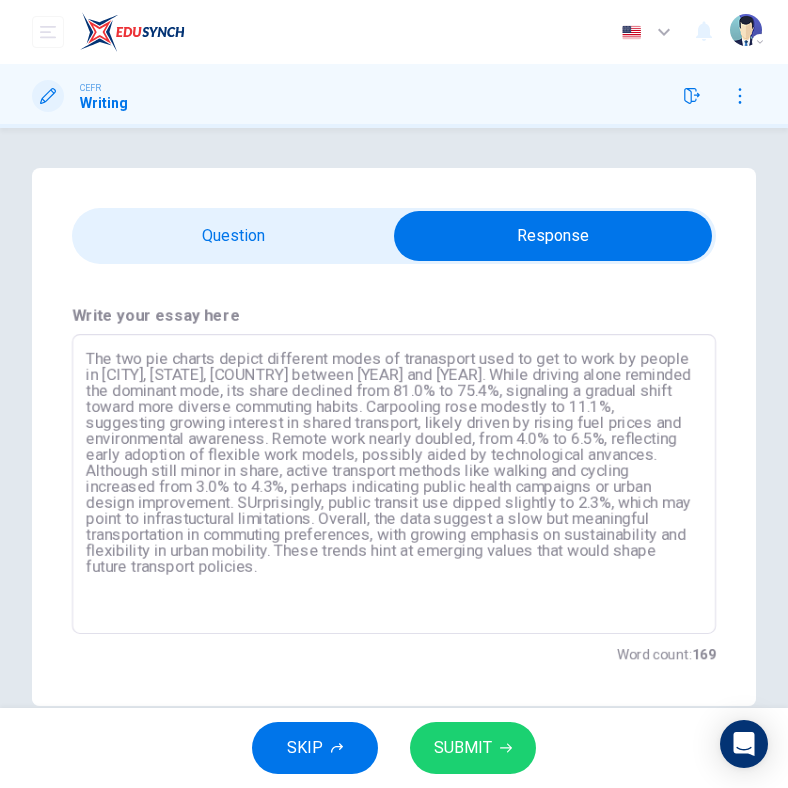 type on "The two pie charts depict different modes of tranasport used to get to work by people in [CITY], [STATE], USA between [YEAR] and [YEAR]. While driving alone reminded the dominant mode, its share declined from 81.0% to 75.4%, signaling a gradual shift toward more diverse commuting habits. Carpooling rose modestly to 11.1%, suggesting growing interest in shared transport, likely driven by rising fuel prices and environmental awareness. Remote work nearly doubled, from 4.0% to 6.5%, reflecting early adoption of flexible work models, possibly aided by technological anvances. Although still minor in share, active transport methods like walking and cycling increased from 3.0% to 4.3%, perhaps indicating public health campaigns or urban design improvement. SUrprisingly, public transit use dipped slightly to 2.3%, which may point to infrastuctural limitations. Overall, the data suggest a slow but meaningful transportation in commuting preferences, with growing emphasis on sustainability and flexibility in urban mobility..." 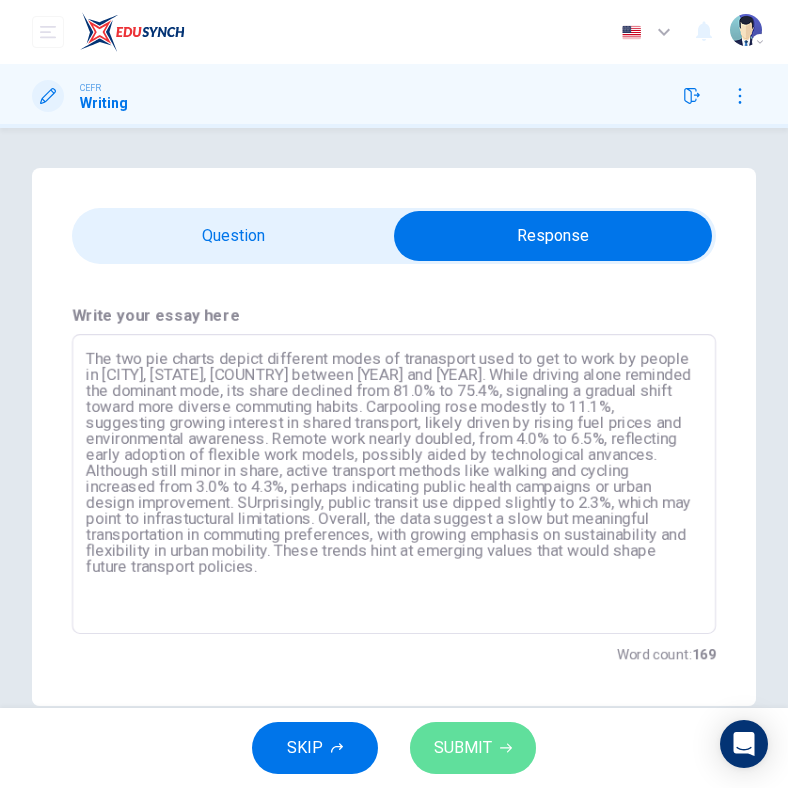 click on "SUBMIT" at bounding box center [463, 748] 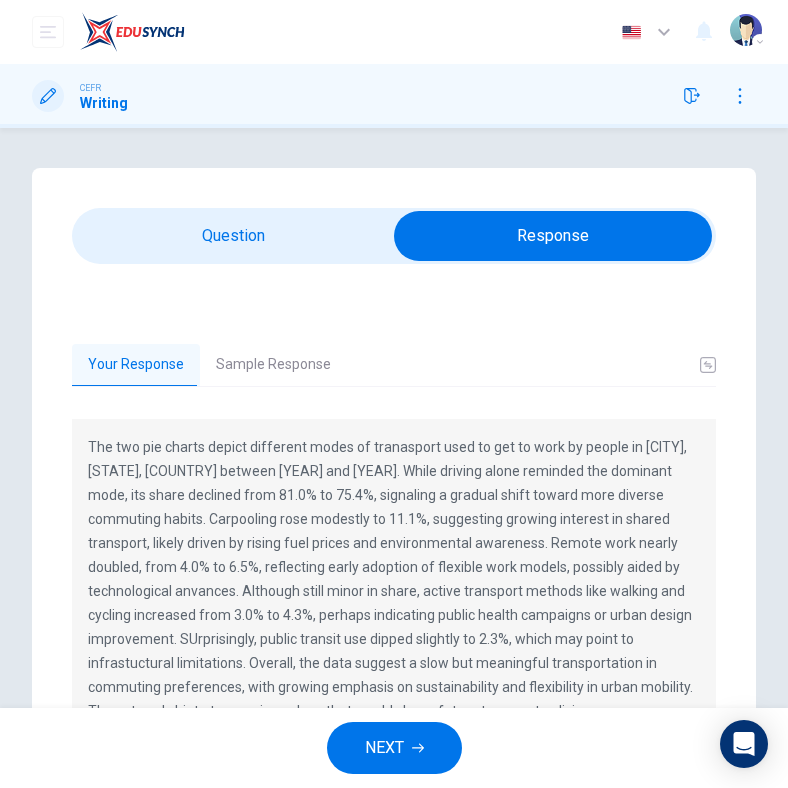 scroll, scrollTop: 150, scrollLeft: 0, axis: vertical 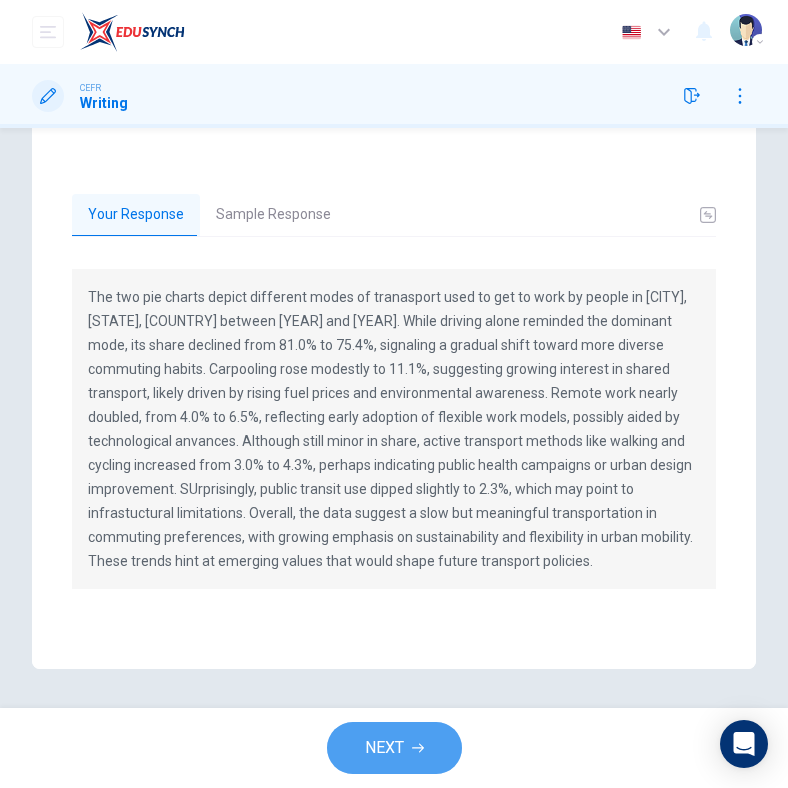 click at bounding box center (418, 748) 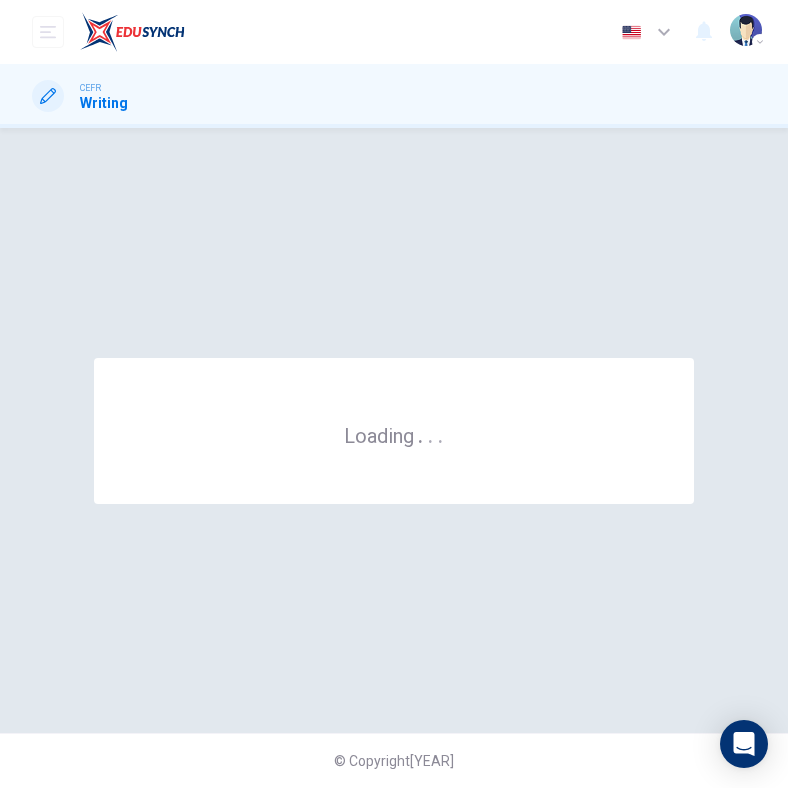 scroll, scrollTop: 0, scrollLeft: 0, axis: both 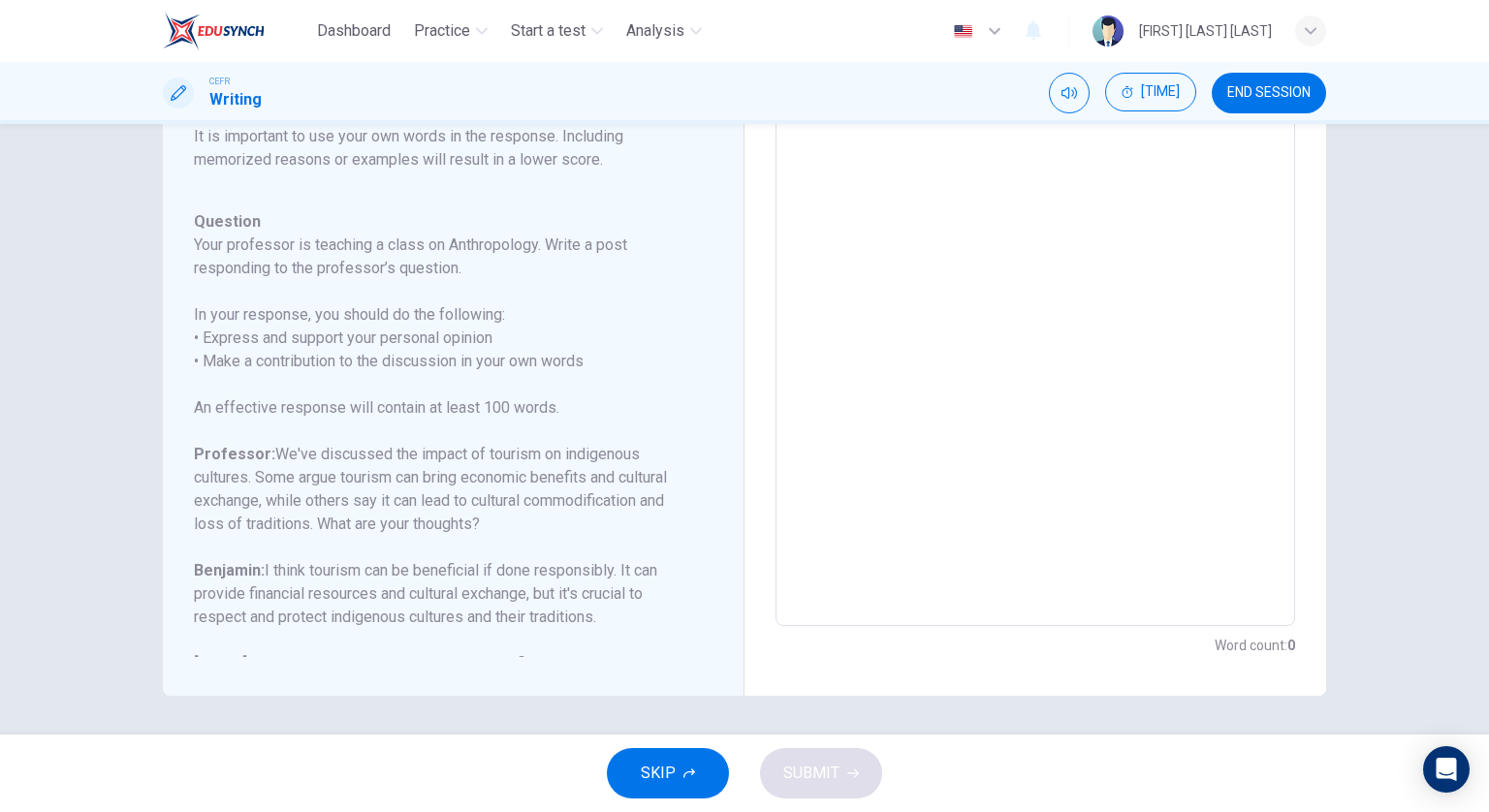 drag, startPoint x: 195, startPoint y: 224, endPoint x: 453, endPoint y: 589, distance: 446.97763 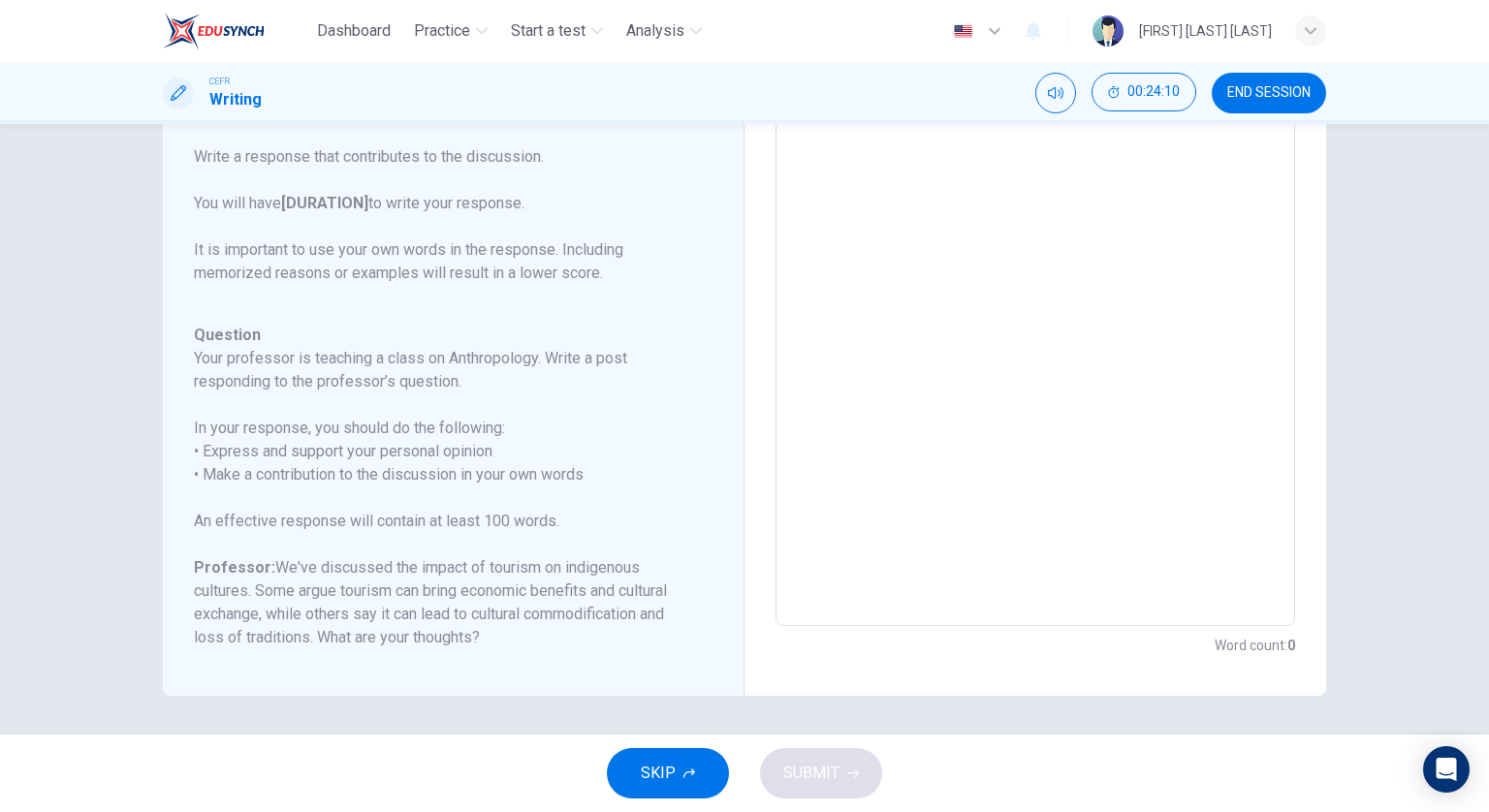 scroll, scrollTop: 150, scrollLeft: 0, axis: vertical 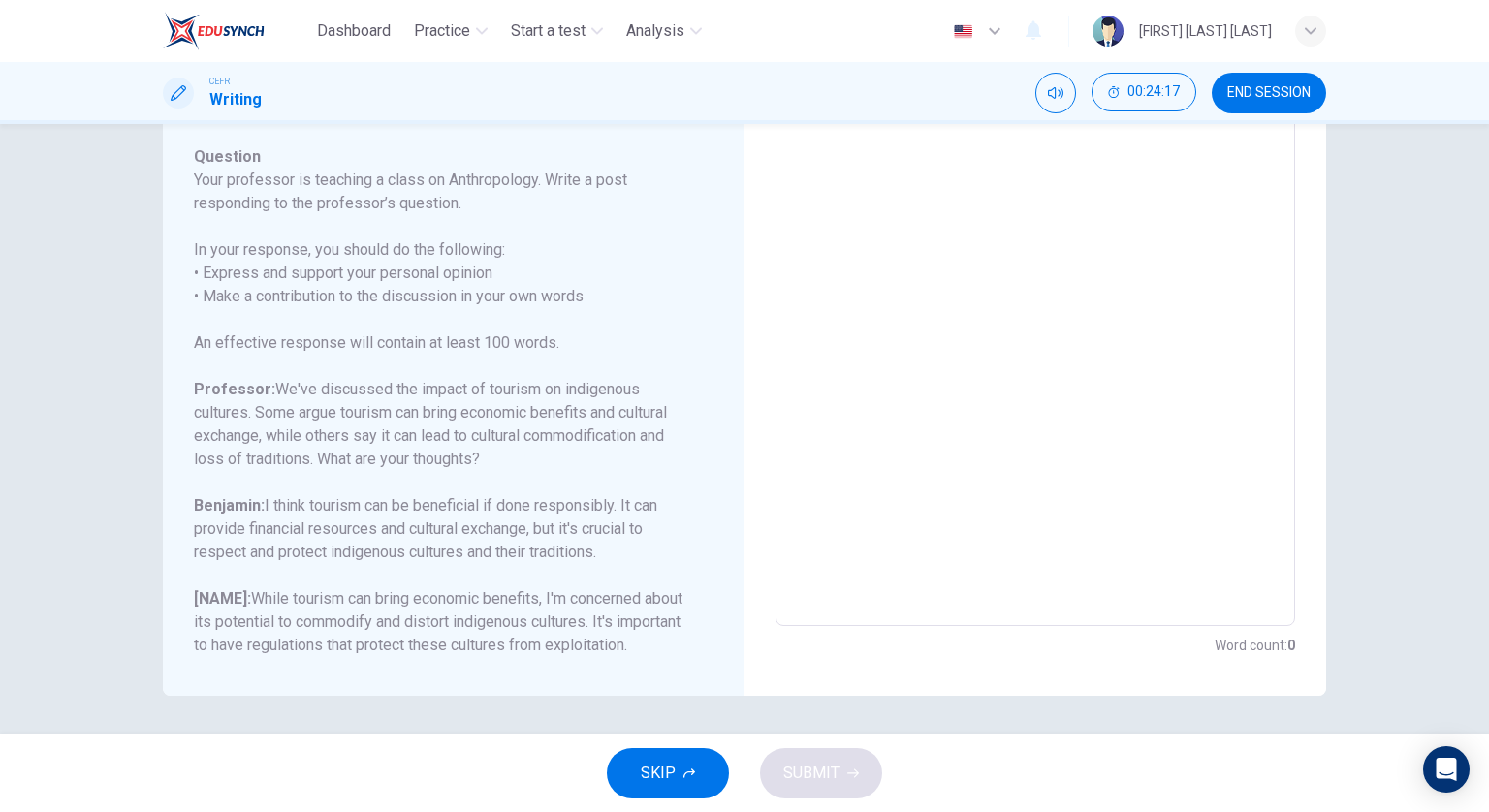 click at bounding box center (1035, 302) 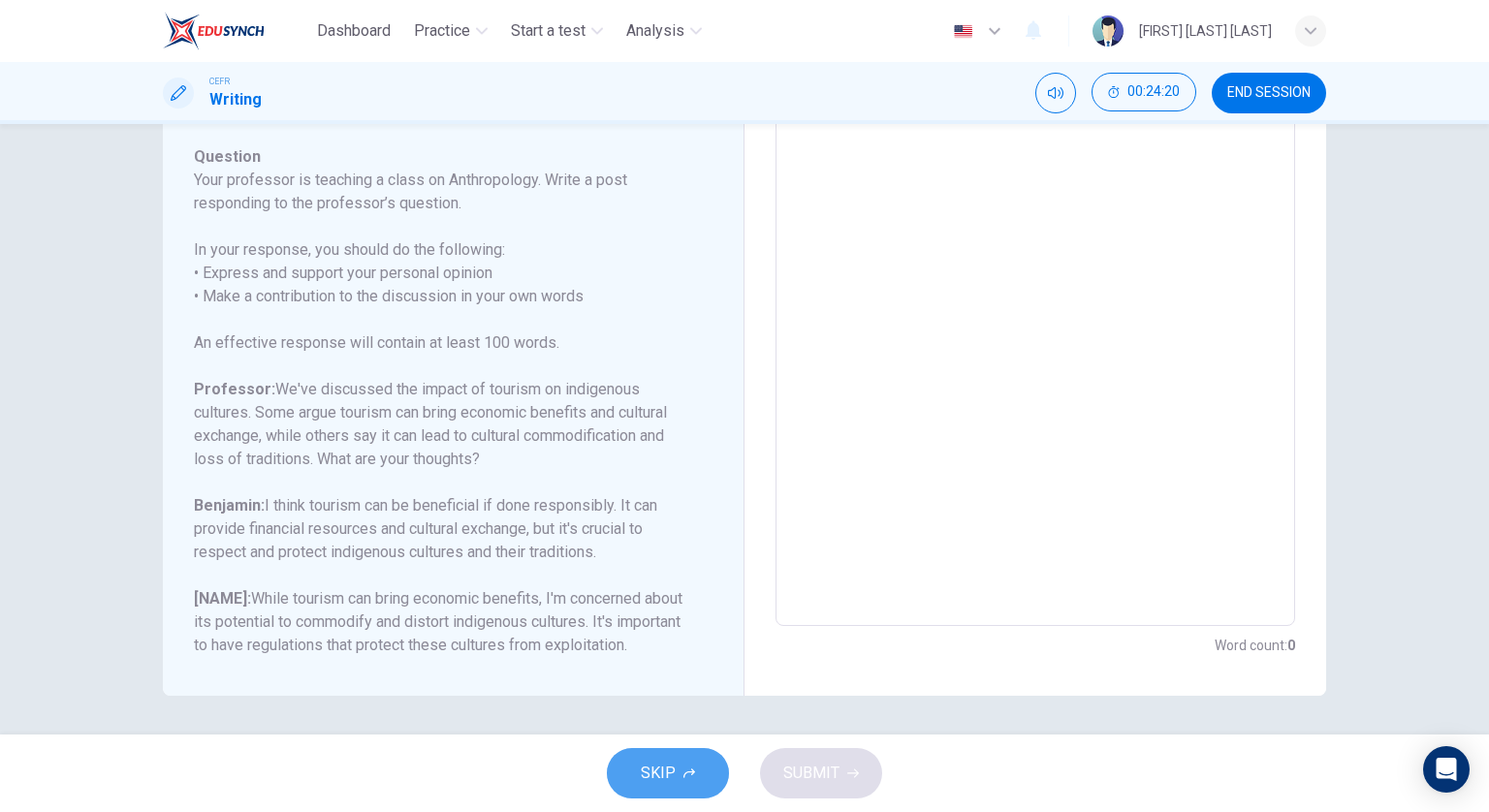 click on "SKIP" at bounding box center (668, 773) 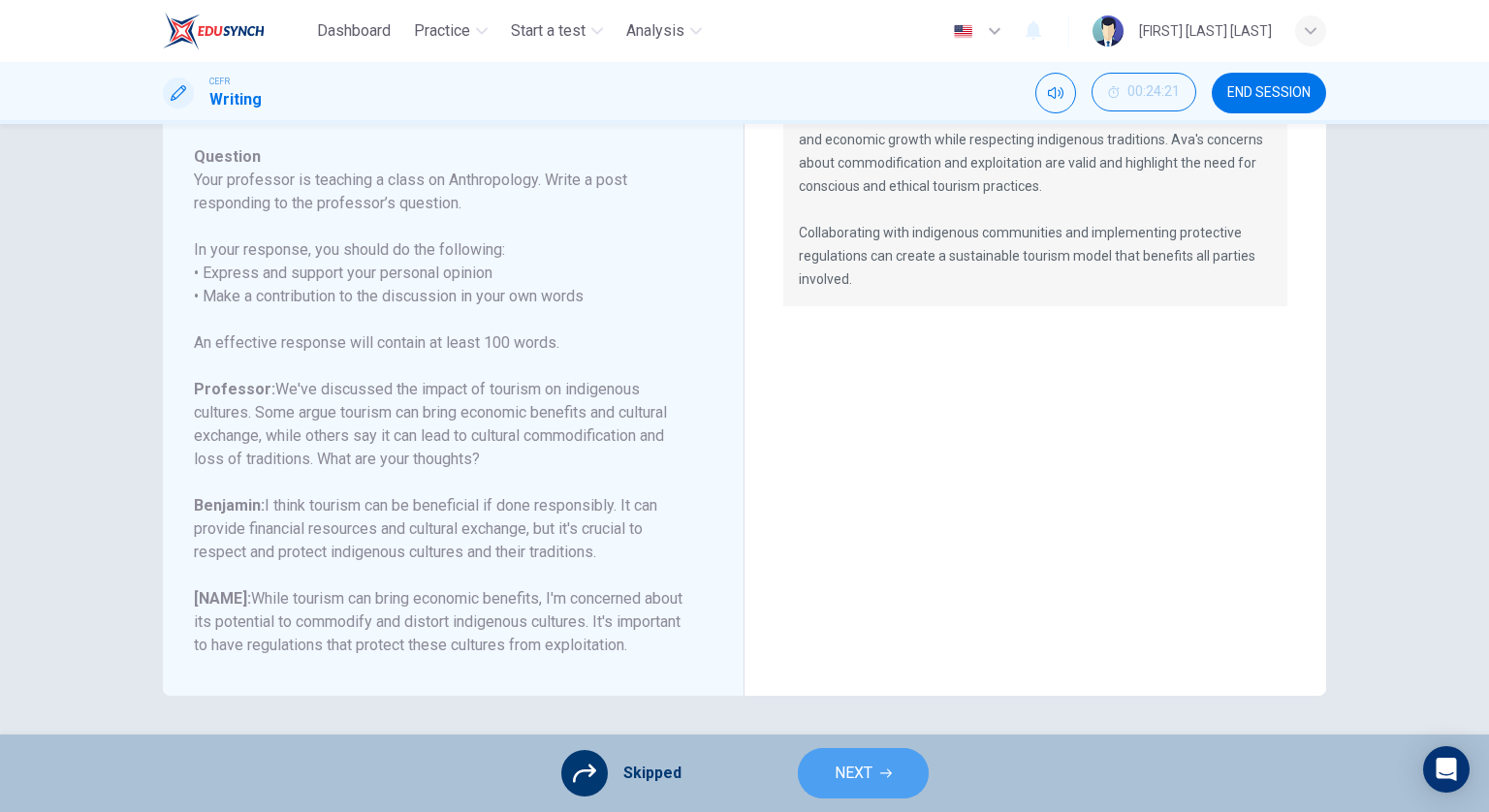 click on "NEXT" at bounding box center [853, 773] 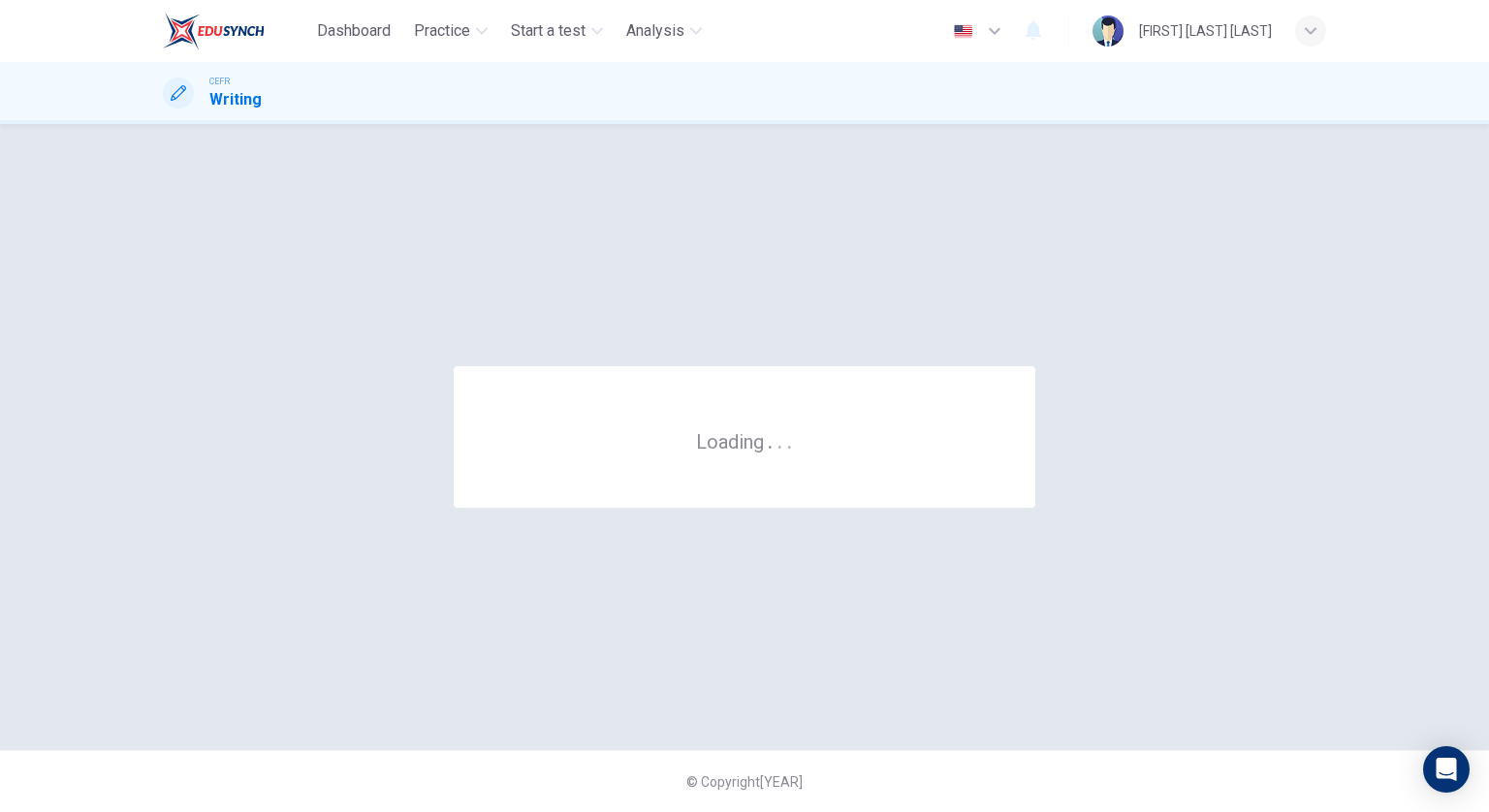 scroll, scrollTop: 0, scrollLeft: 0, axis: both 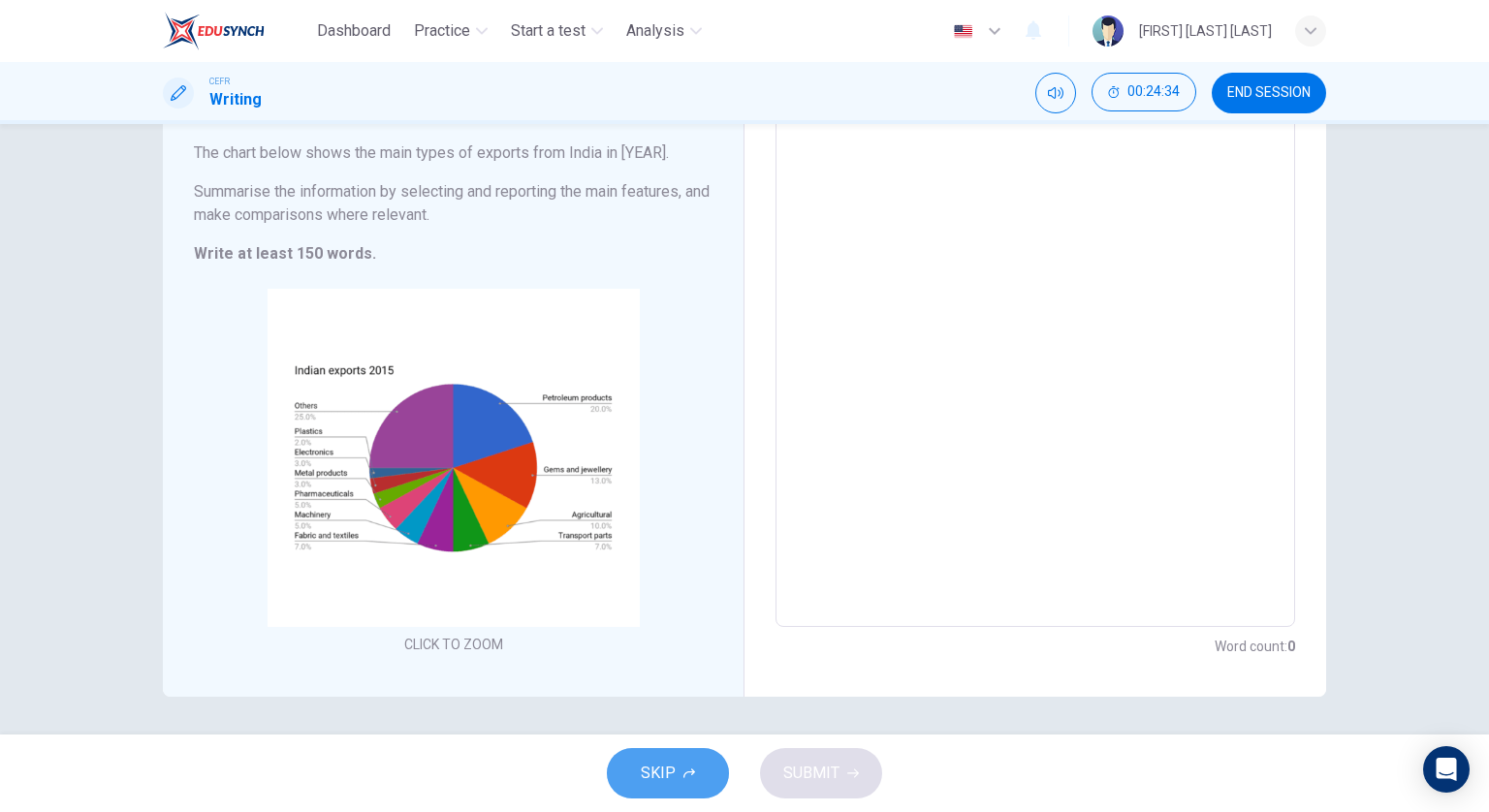 click on "SKIP" at bounding box center [658, 773] 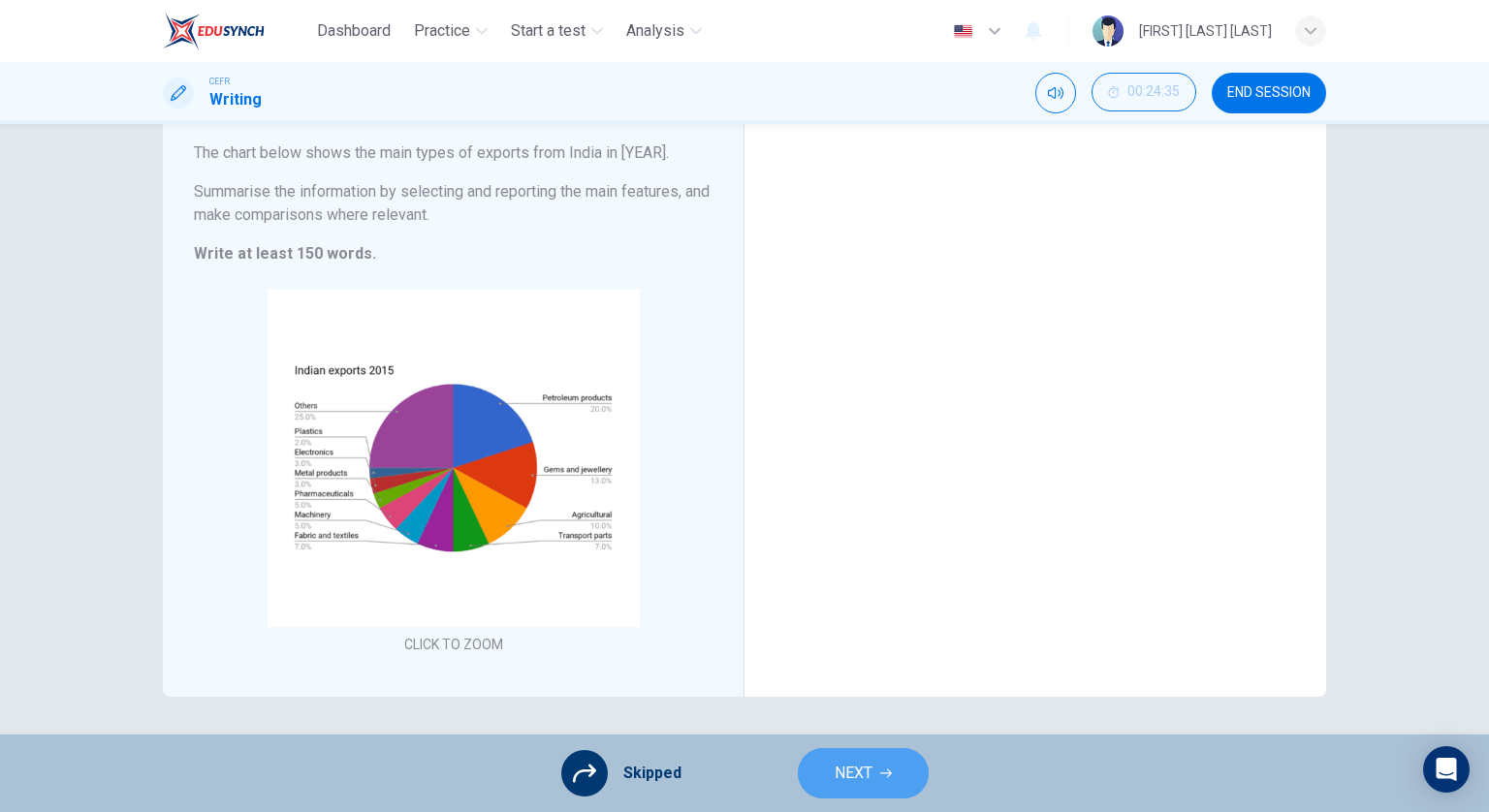 click on "NEXT" at bounding box center (863, 773) 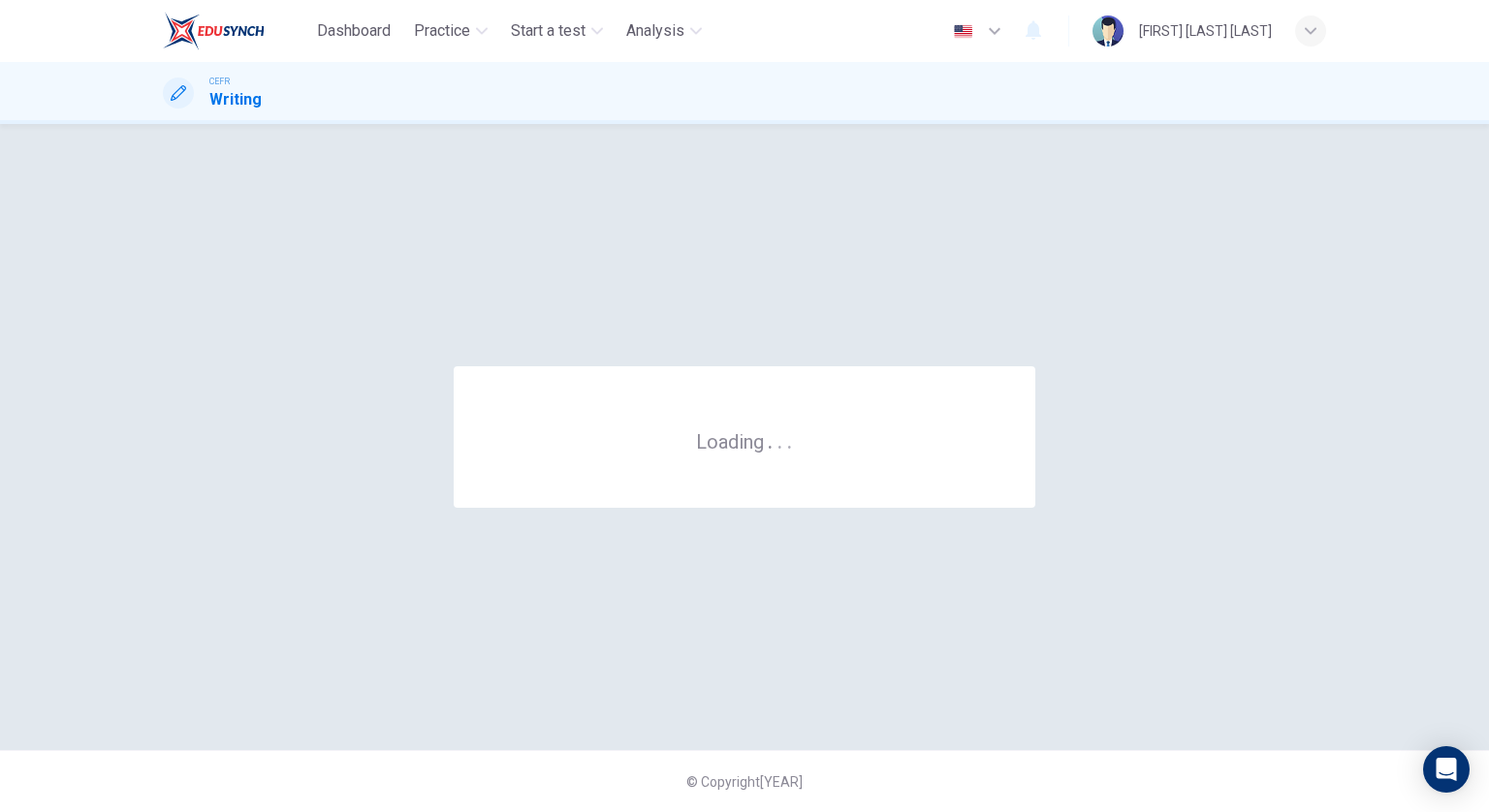 scroll, scrollTop: 0, scrollLeft: 0, axis: both 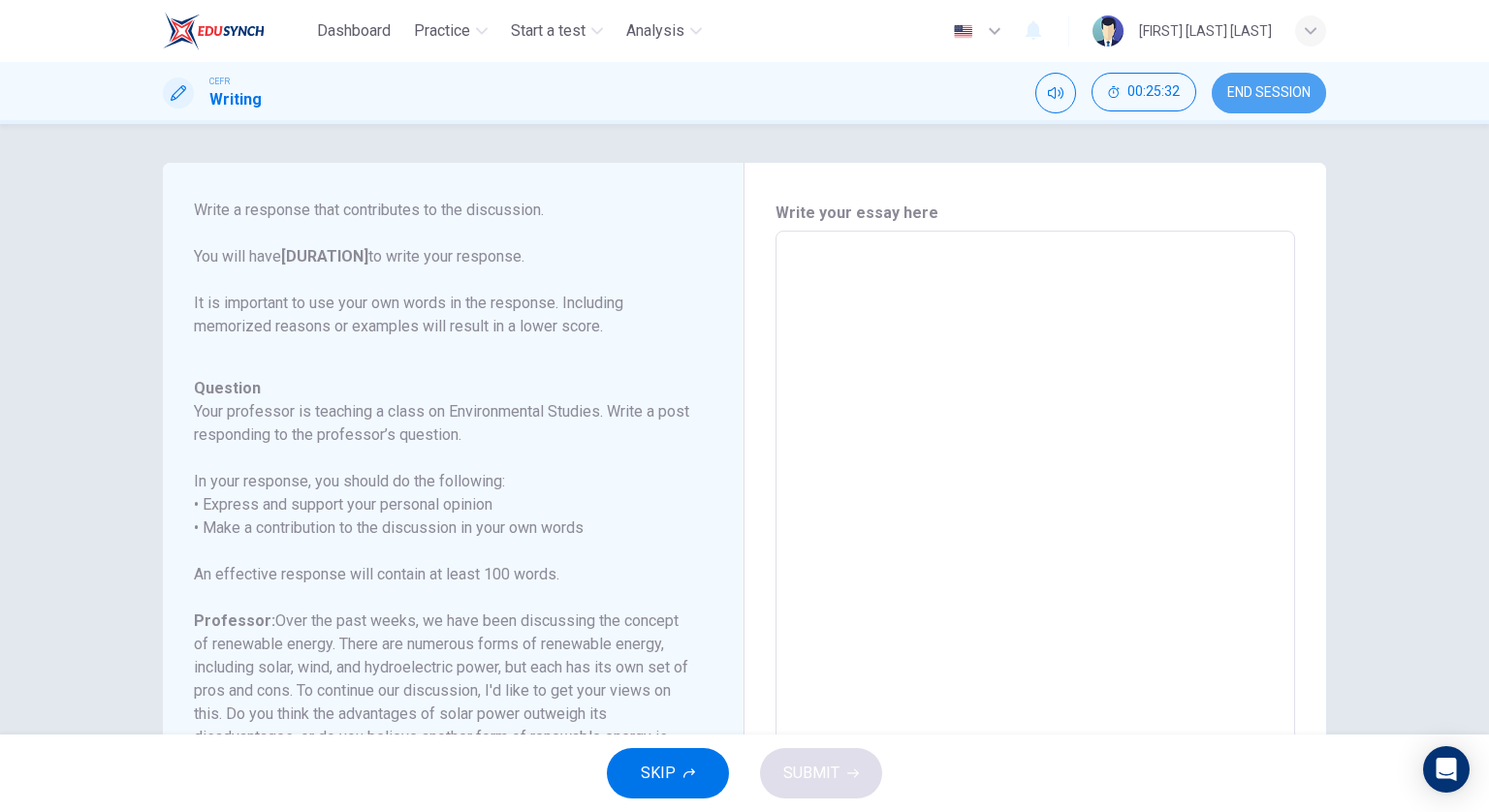 click on "END SESSION" at bounding box center [1269, 93] 